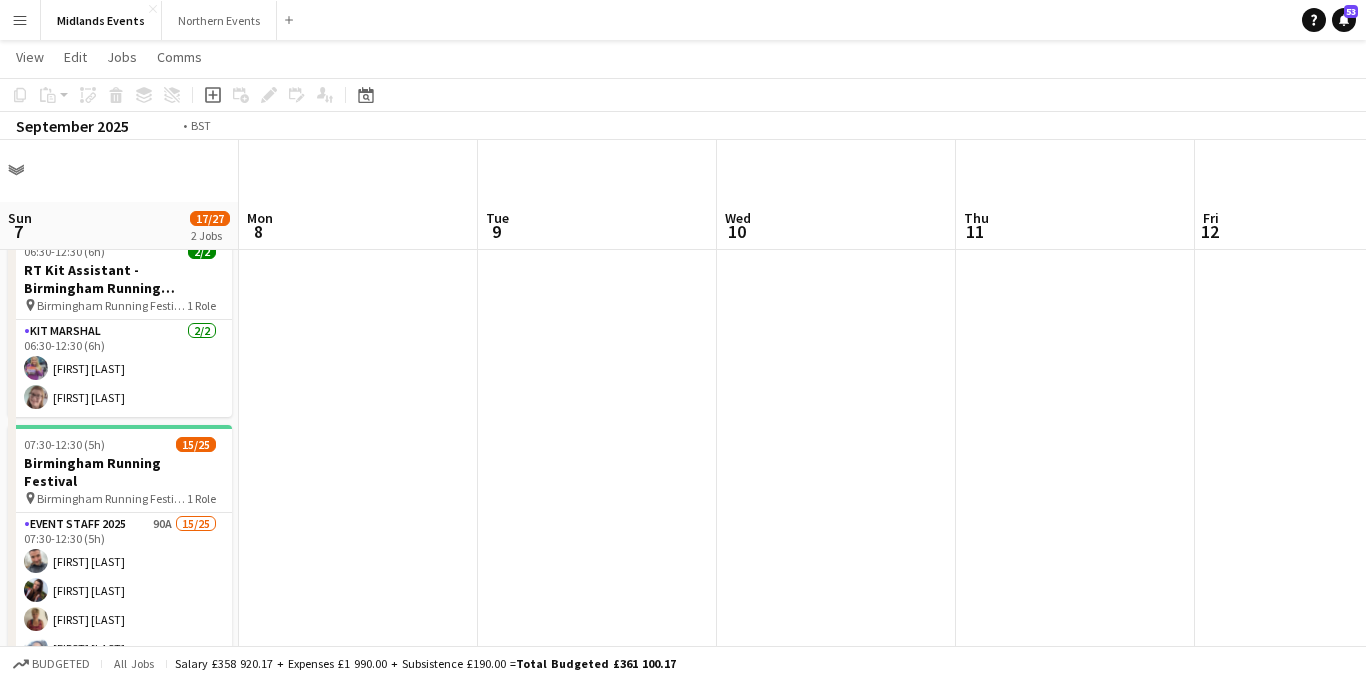 scroll, scrollTop: 62, scrollLeft: 0, axis: vertical 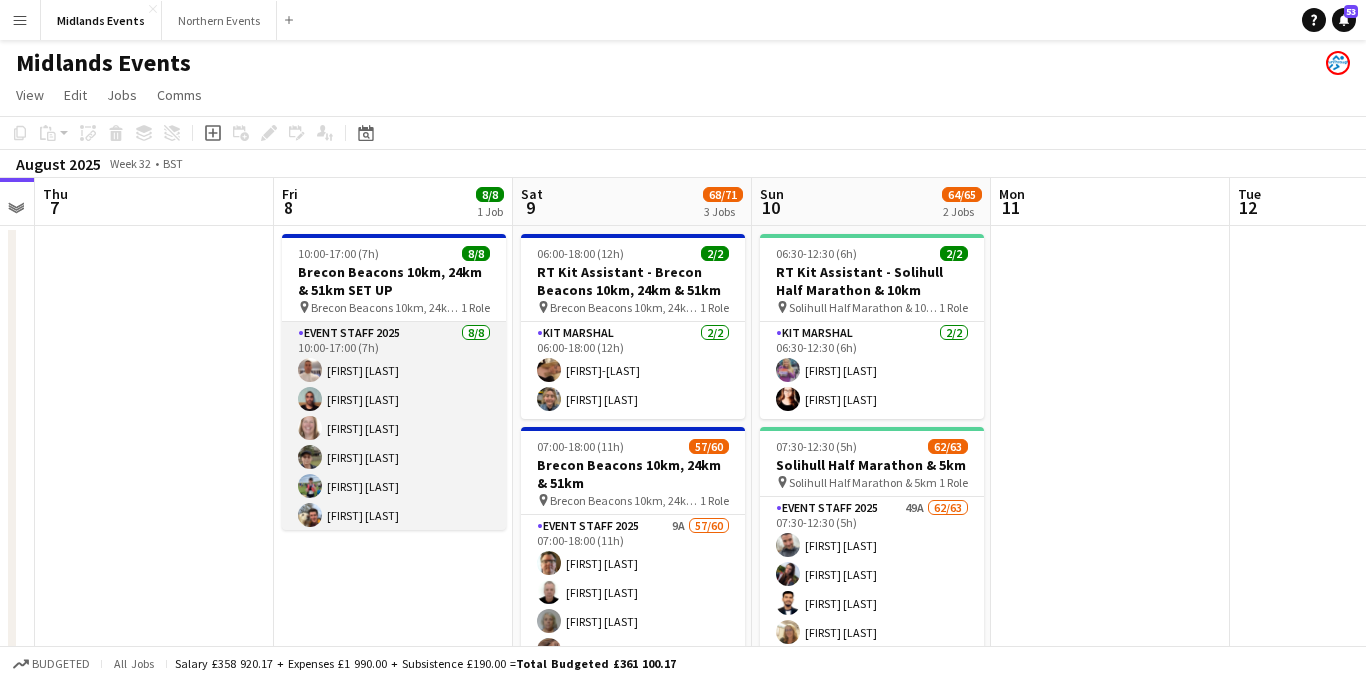 click on "Event Staff 2025   8/8   10:00-17:00 (7h)
[FIRST] [LAST] [FIRST] [LAST] [FIRST] [LAST] [FIRST] [LAST] [FIRST] [LAST] [FIRST] [LAST]" at bounding box center [394, 457] 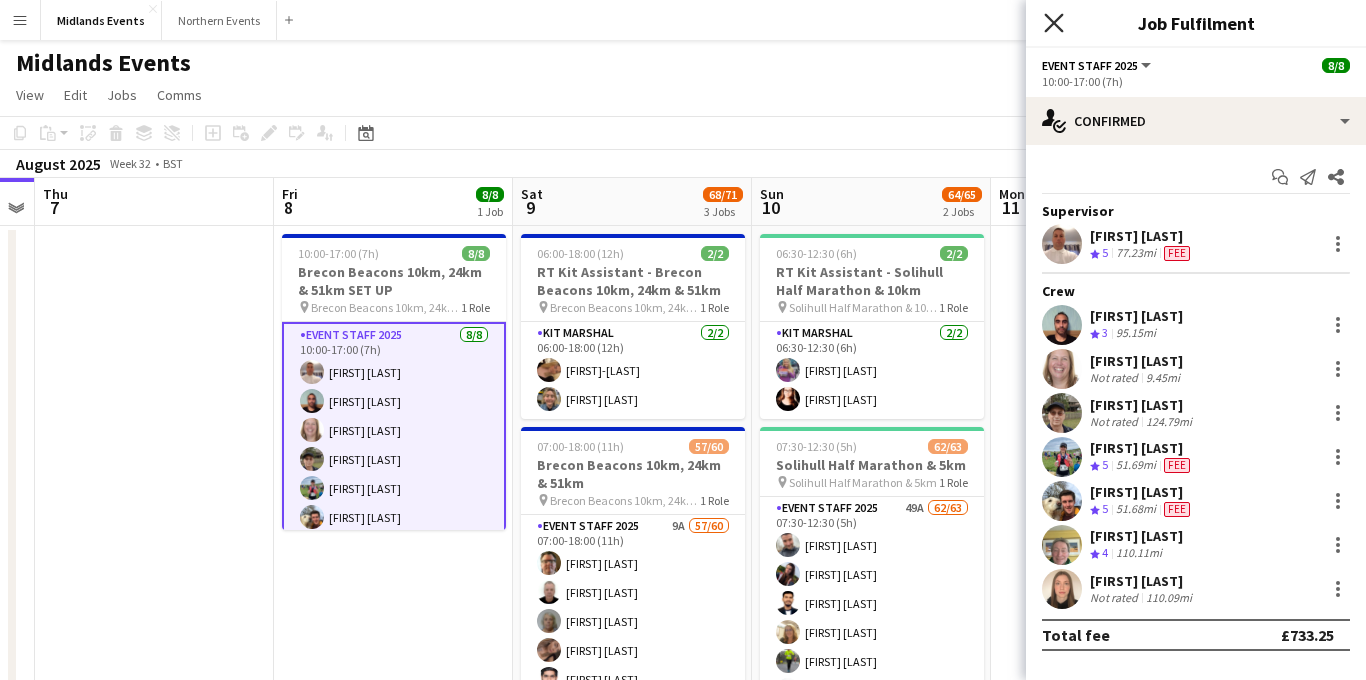 click on "Close pop-in" 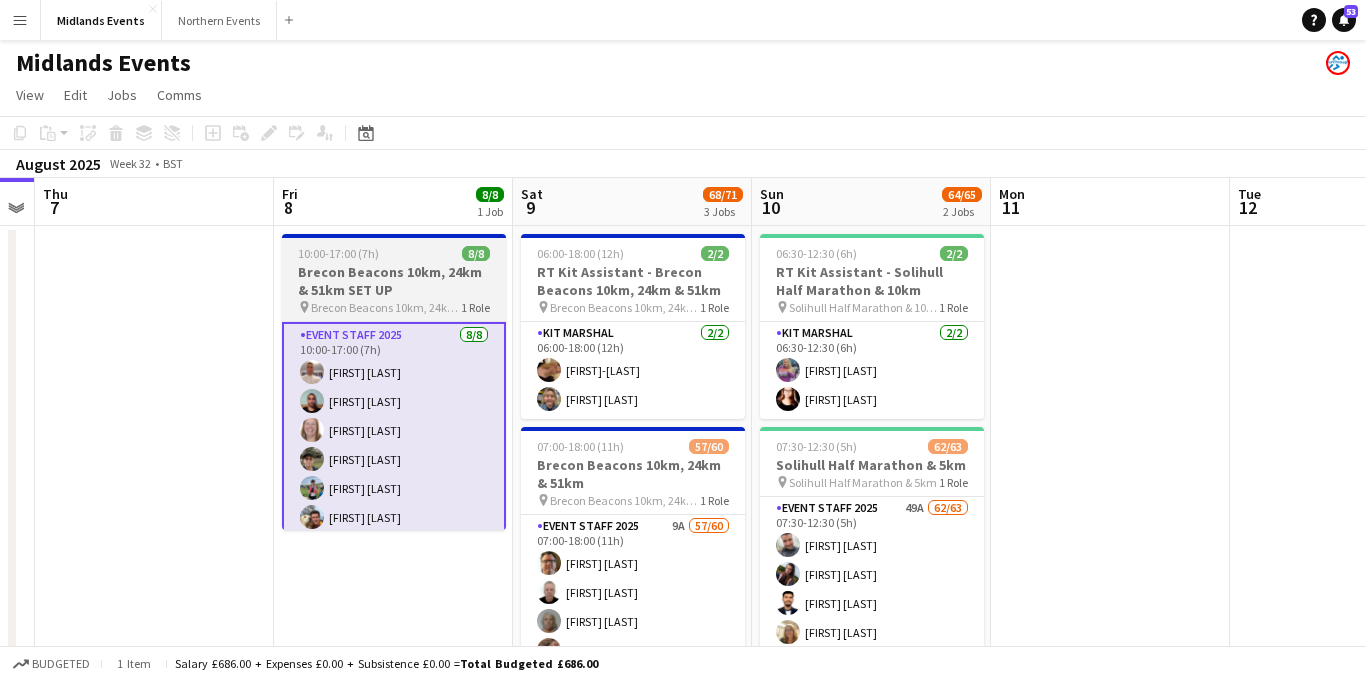 click on "Brecon Beacons 10km, 24km & 51km SET UP" at bounding box center [394, 281] 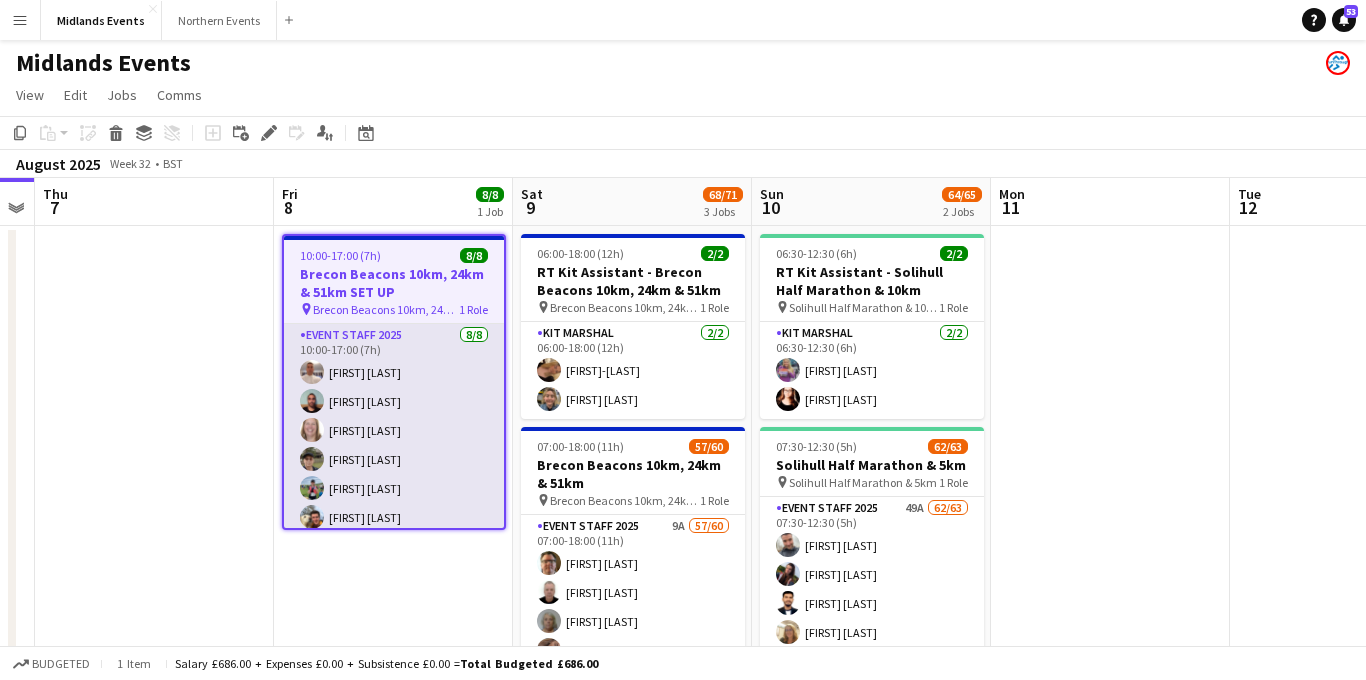 click on "Event Staff 2025   8/8   10:00-17:00 (7h)
[FIRST] [LAST] [FIRST] [LAST] [FIRST] [LAST] [FIRST] [LAST] [FIRST] [LAST] [FIRST] [LAST]" at bounding box center [394, 459] 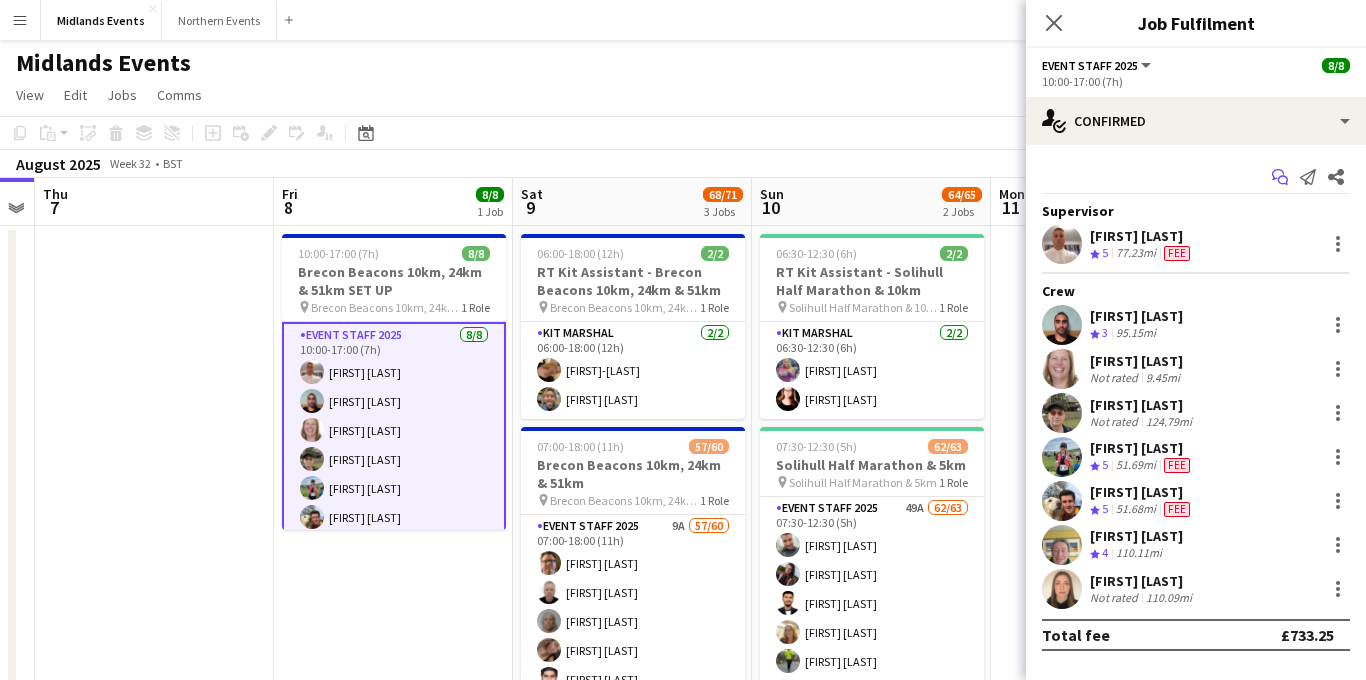 click on "Start chat" 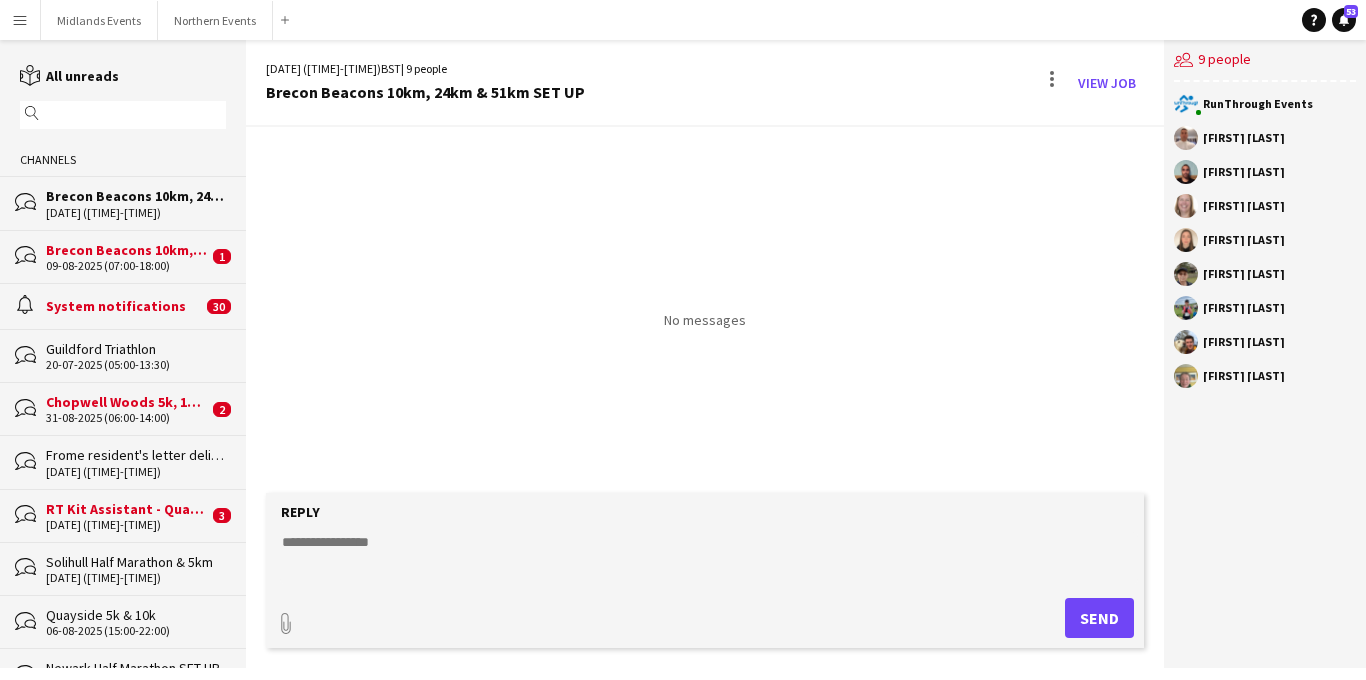 click 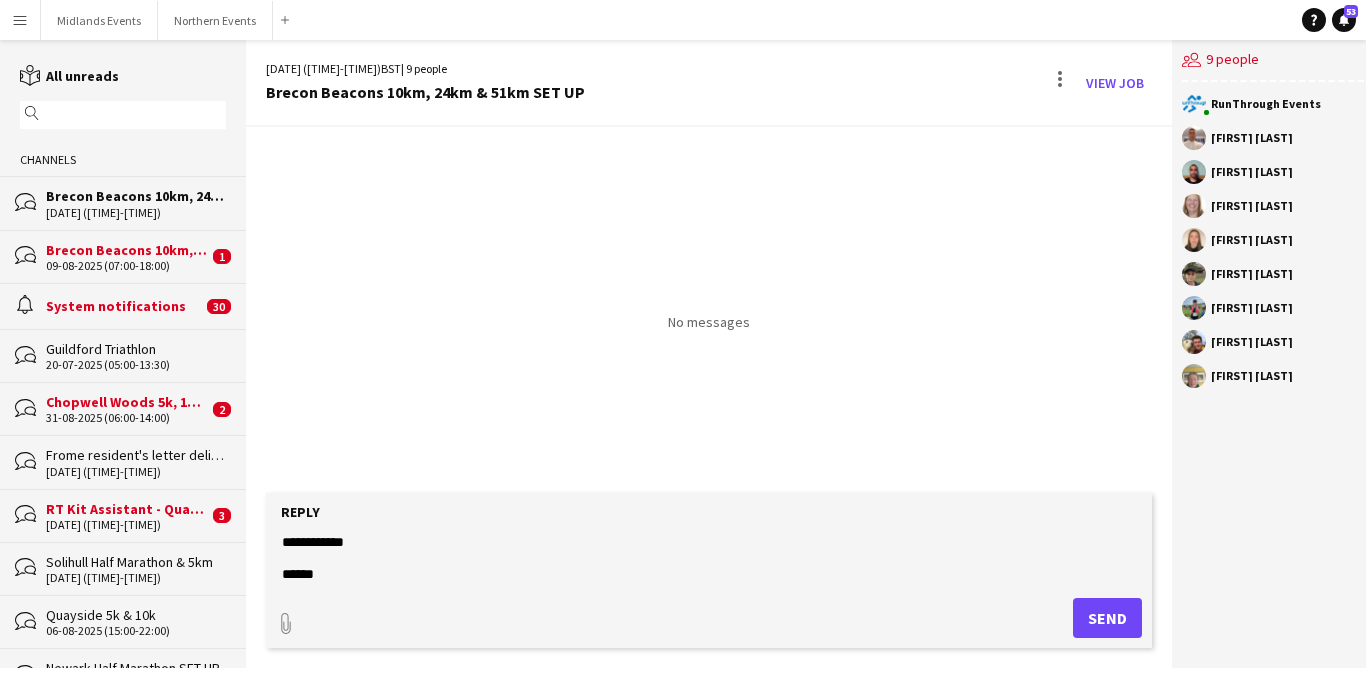 scroll, scrollTop: 236, scrollLeft: 0, axis: vertical 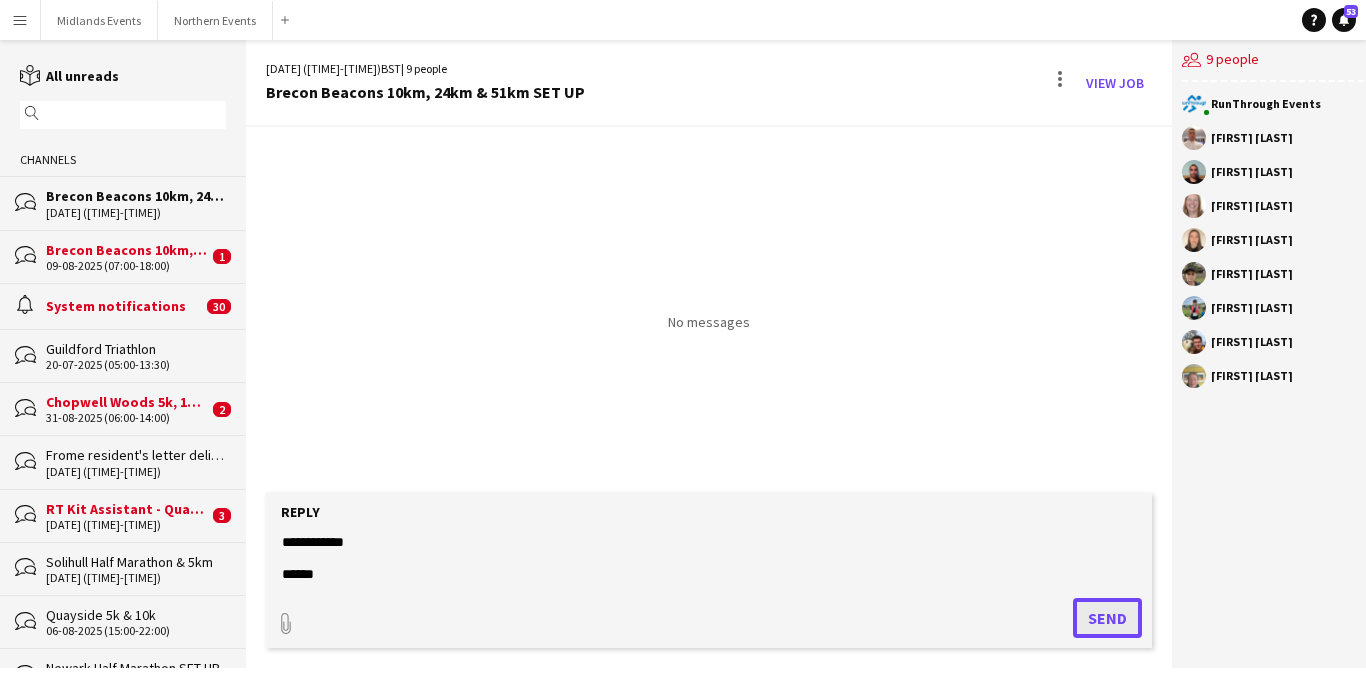 click on "Send" 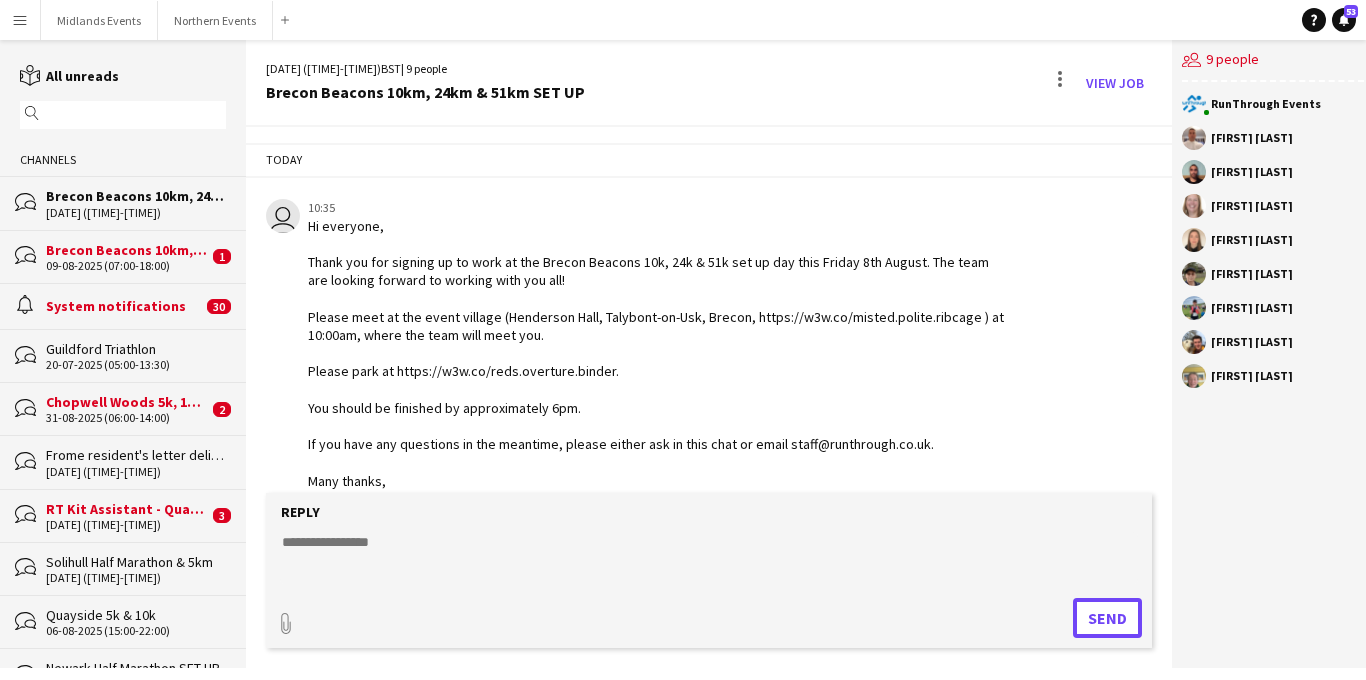 scroll, scrollTop: 0, scrollLeft: 0, axis: both 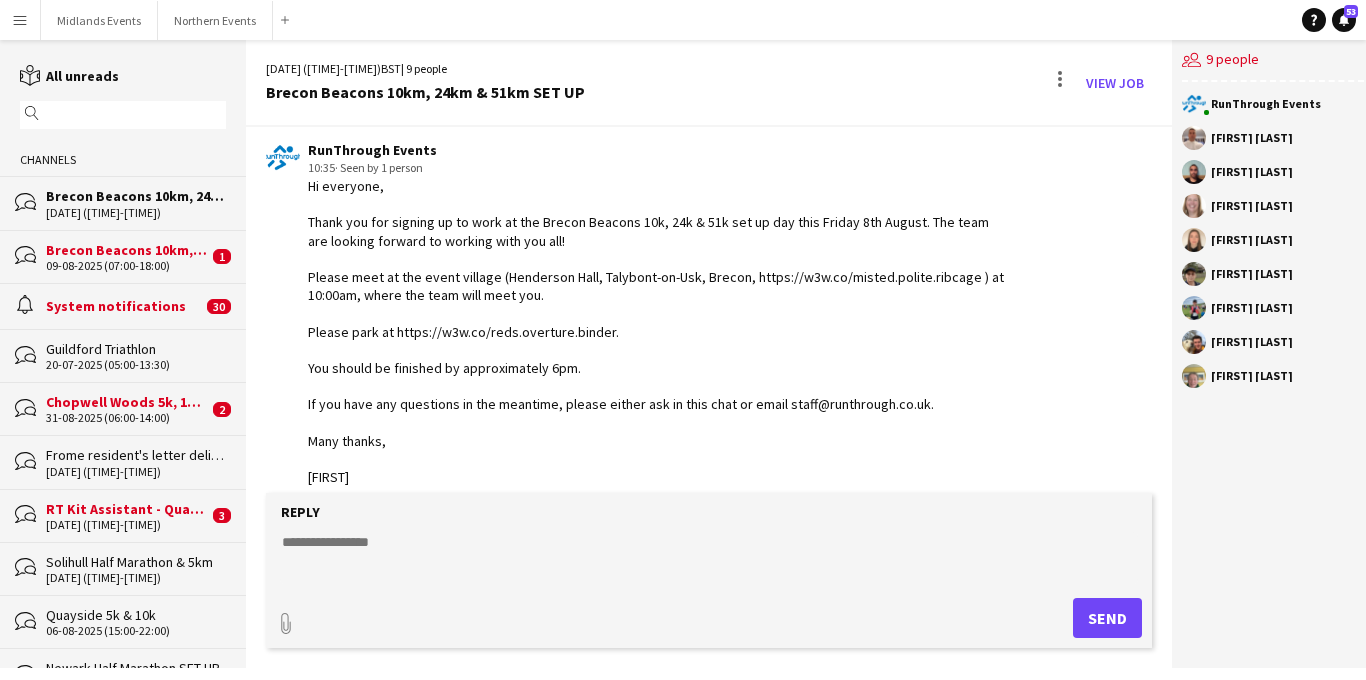 click on "Brecon Beacons 10km, 24km & 51km" 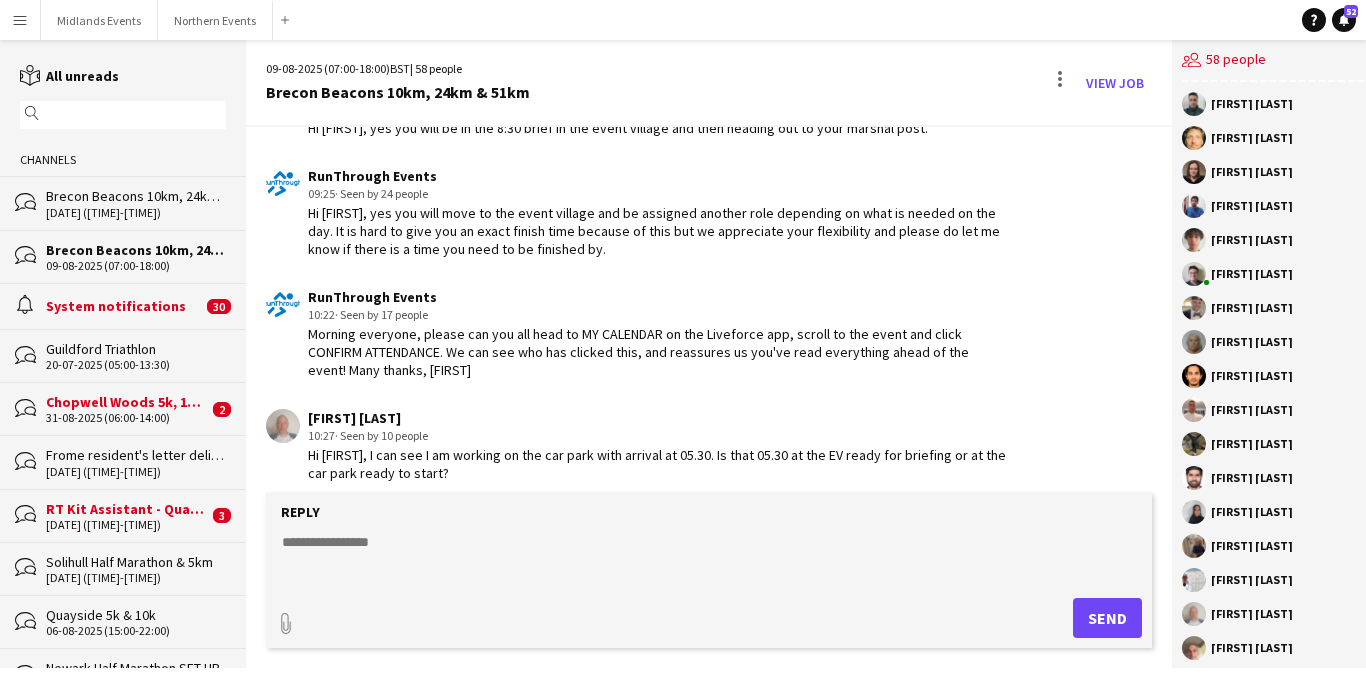 scroll, scrollTop: 2671, scrollLeft: 0, axis: vertical 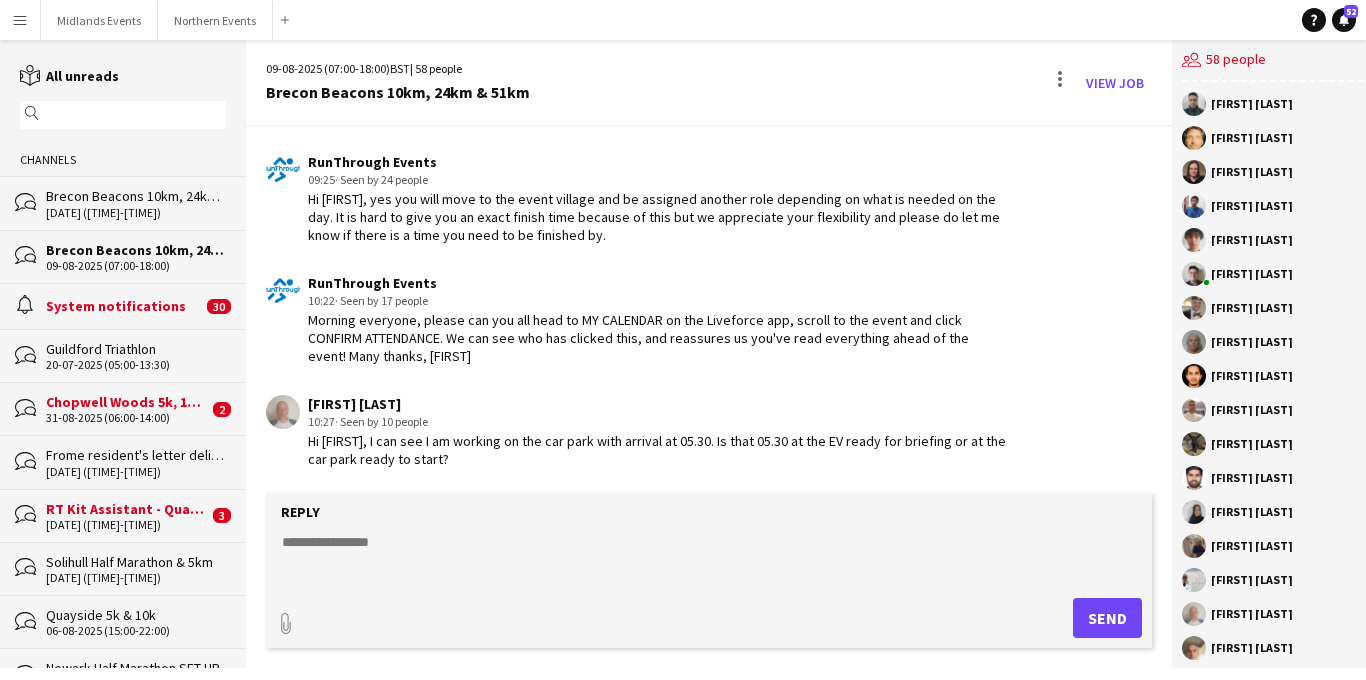 click 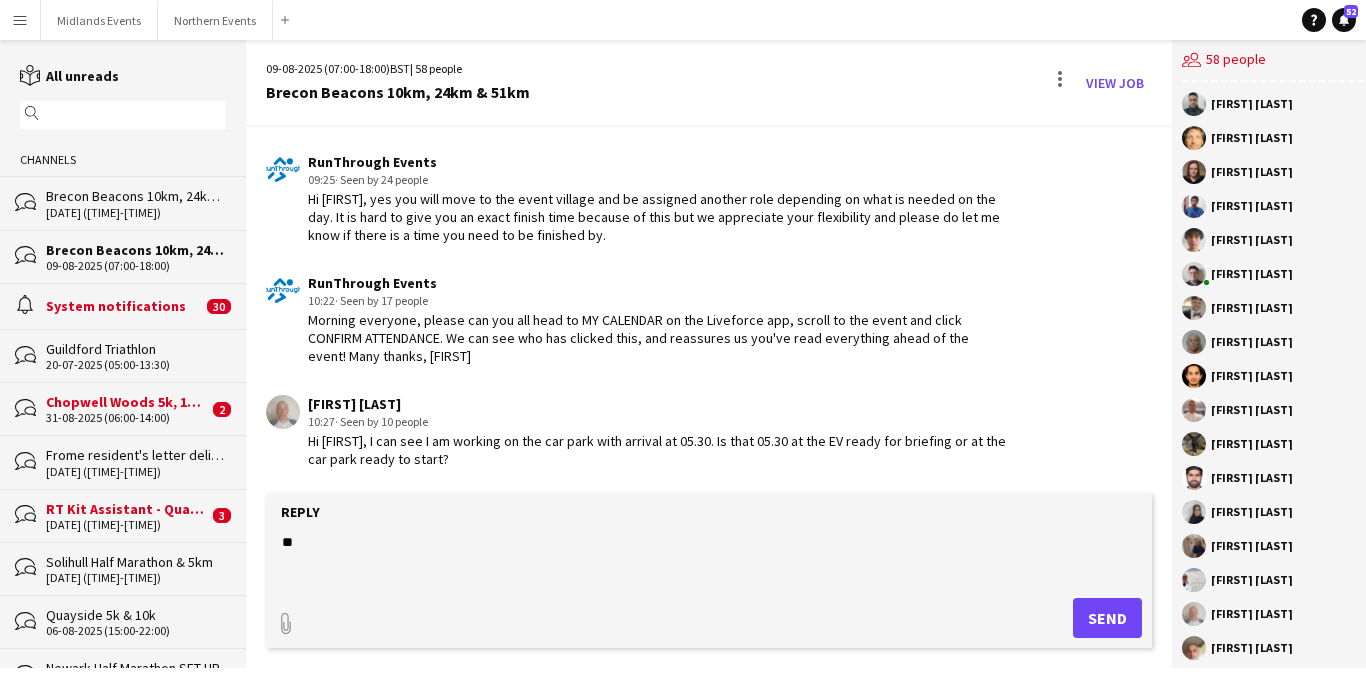 type on "*" 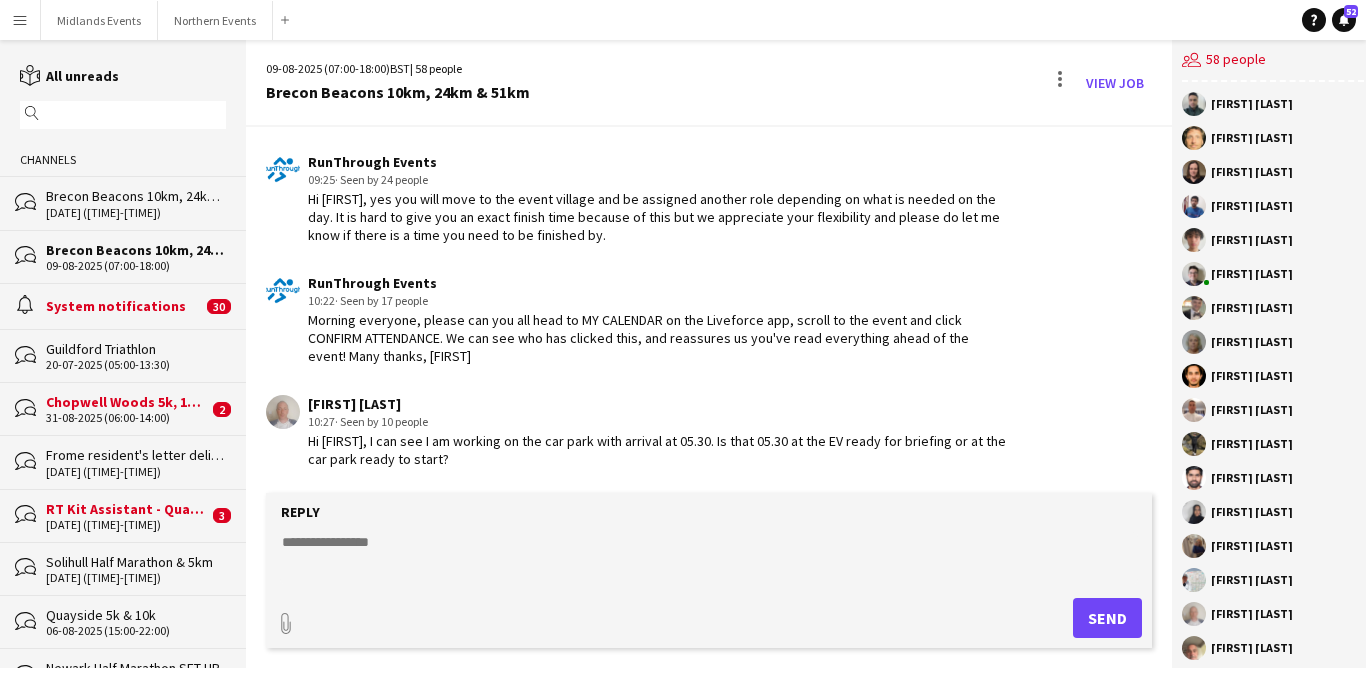 type on "*" 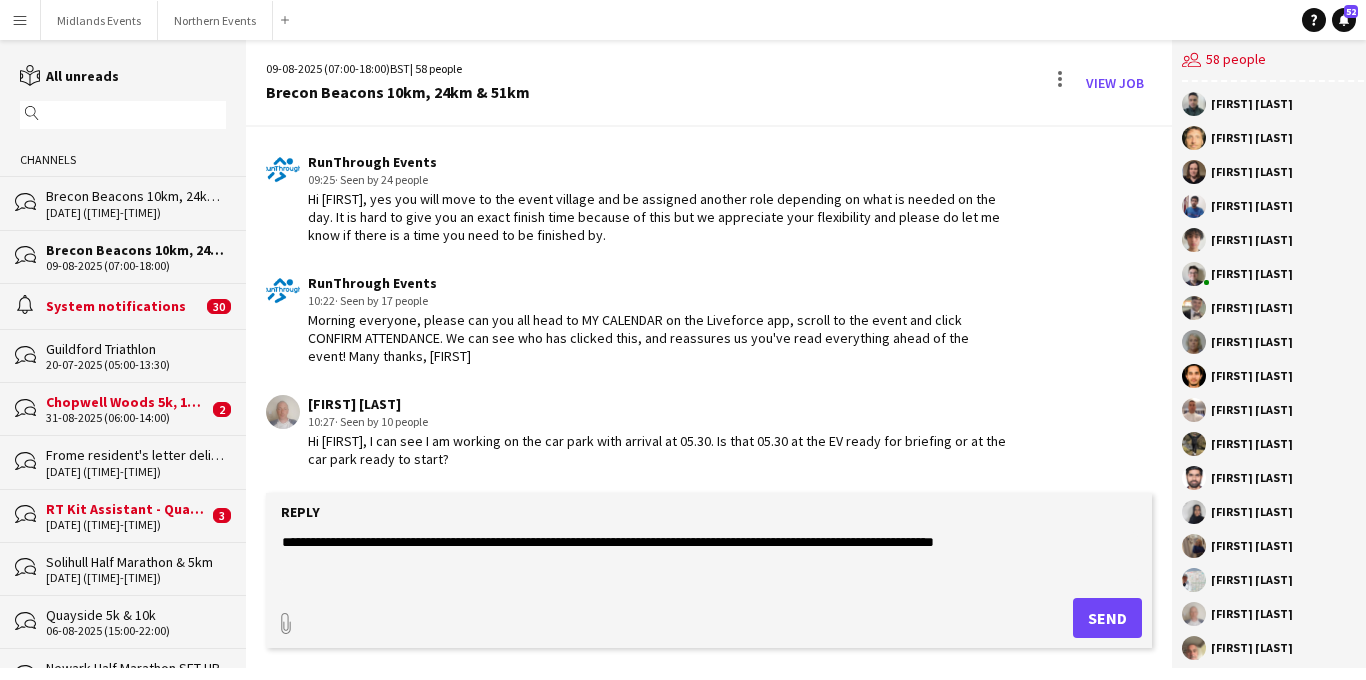 click on "**********" 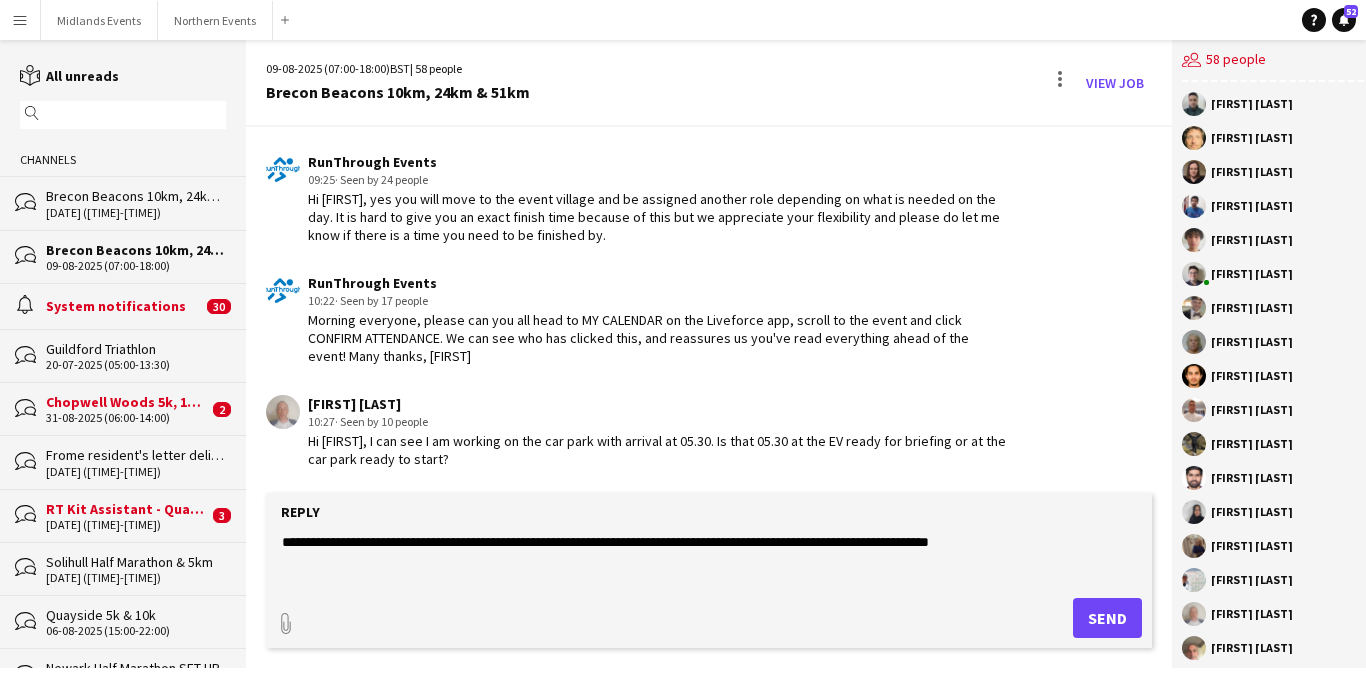 click on "**********" 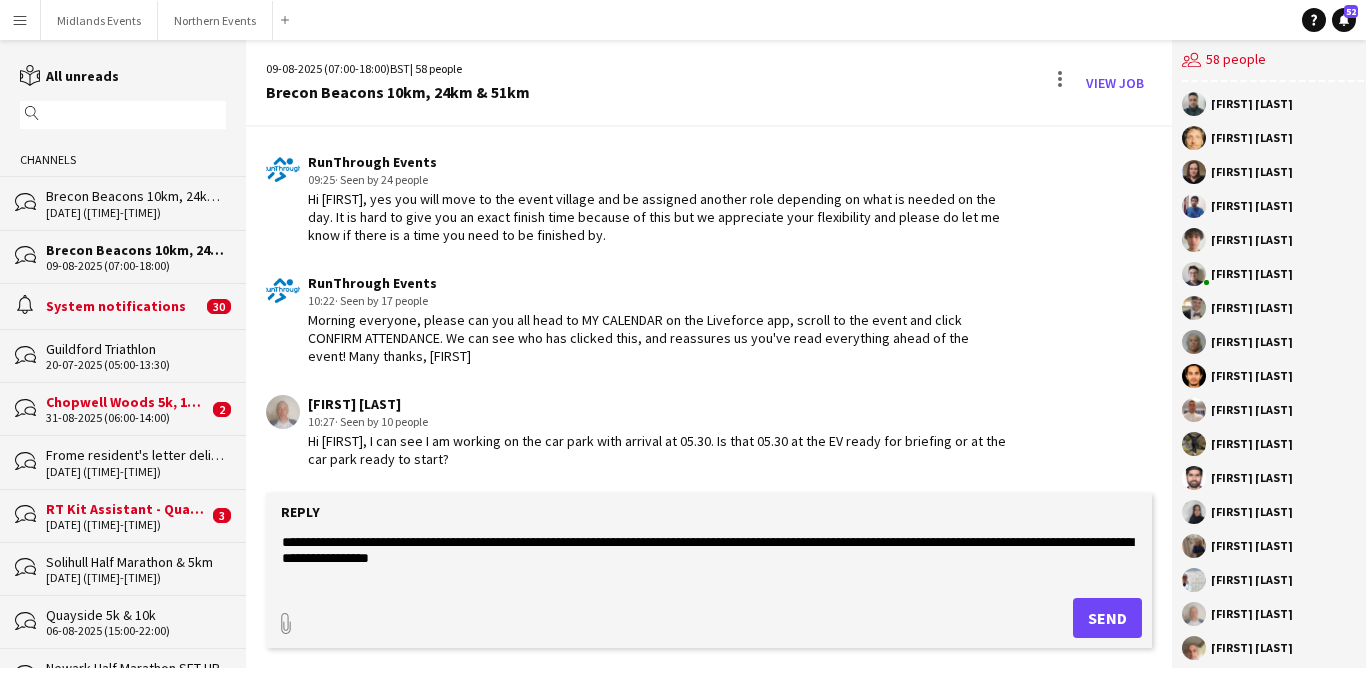 type on "**********" 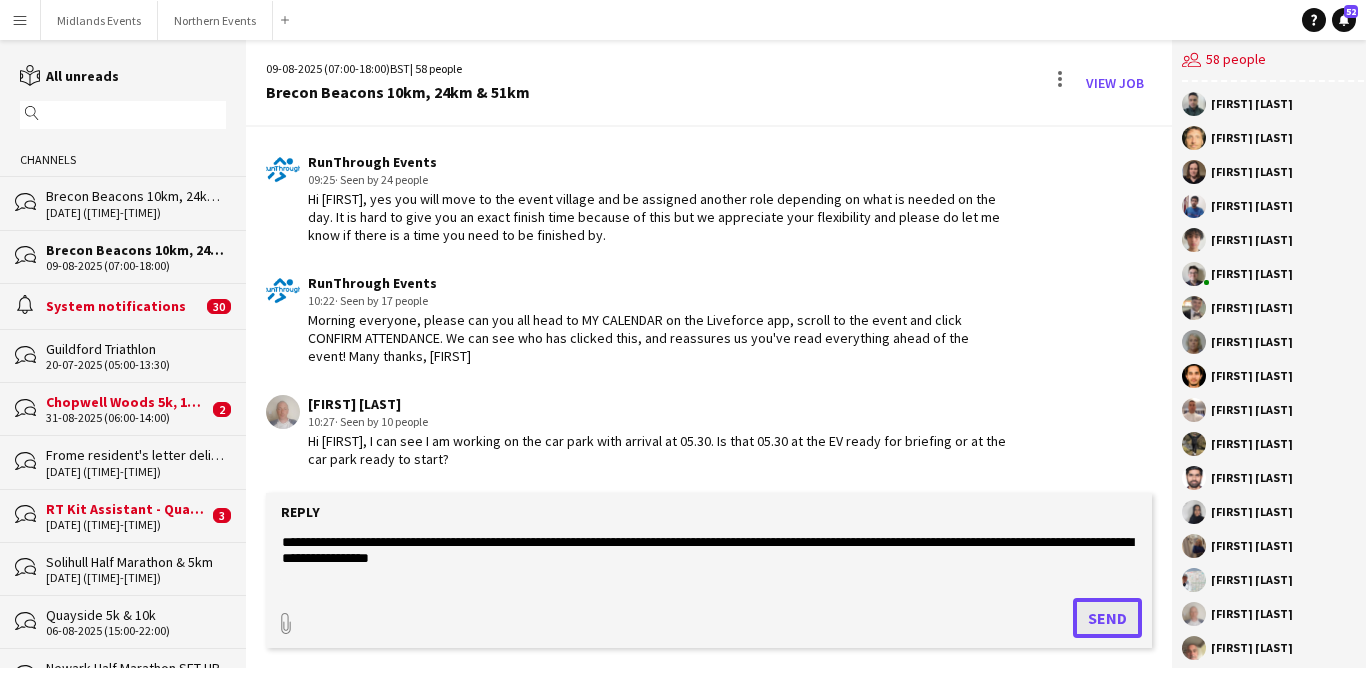 click on "Send" 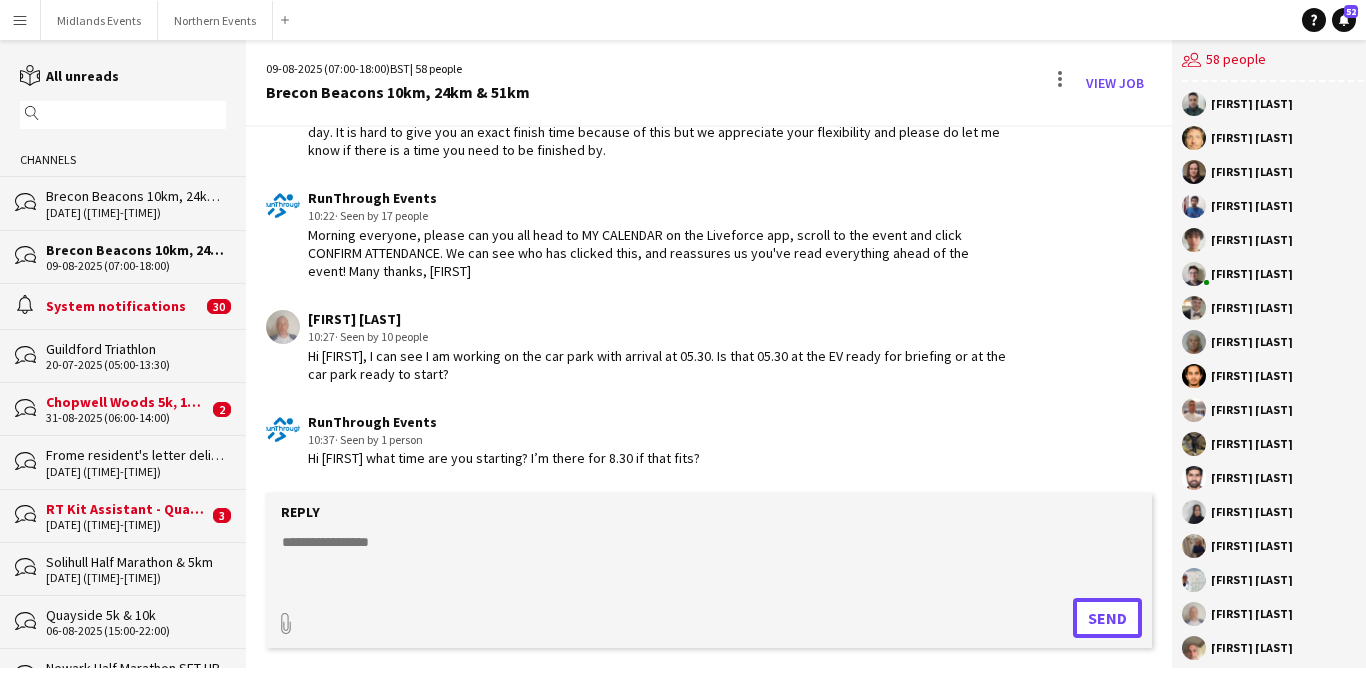 scroll, scrollTop: 2773, scrollLeft: 0, axis: vertical 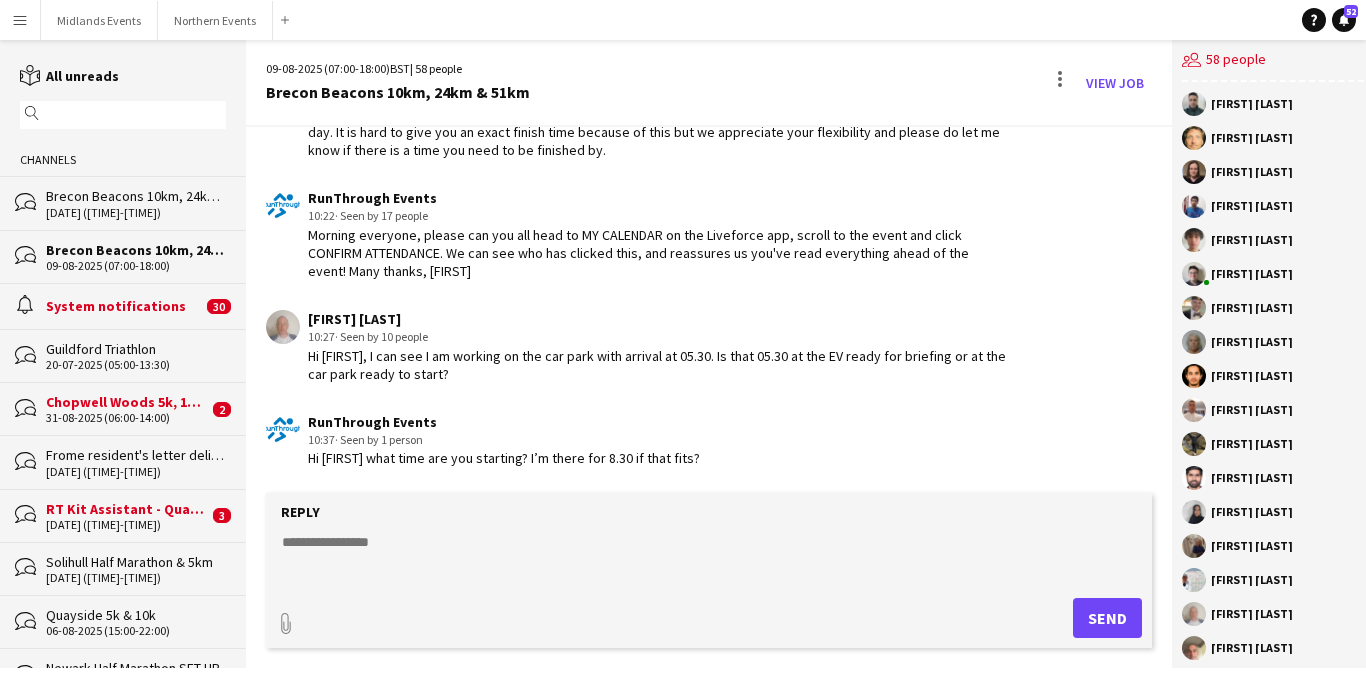 click on "Brecon Beacons 10km, 24km & 51km SET UP" 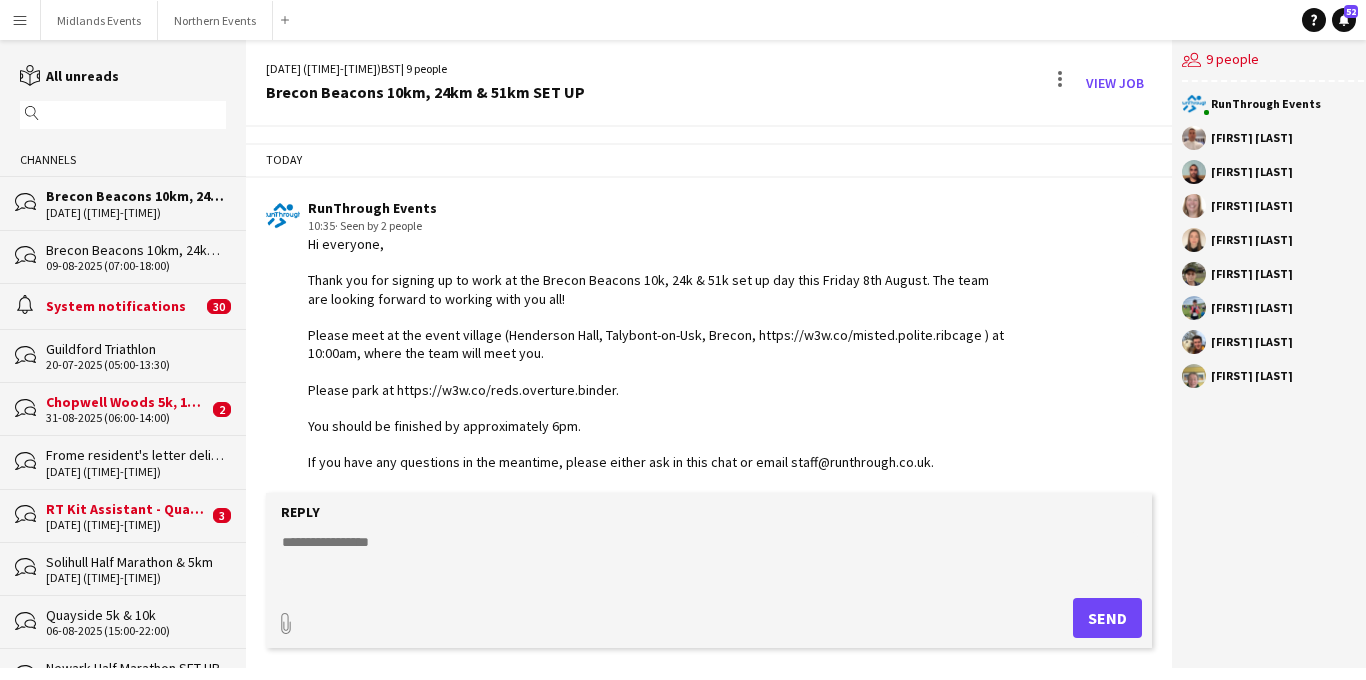 scroll, scrollTop: 76, scrollLeft: 0, axis: vertical 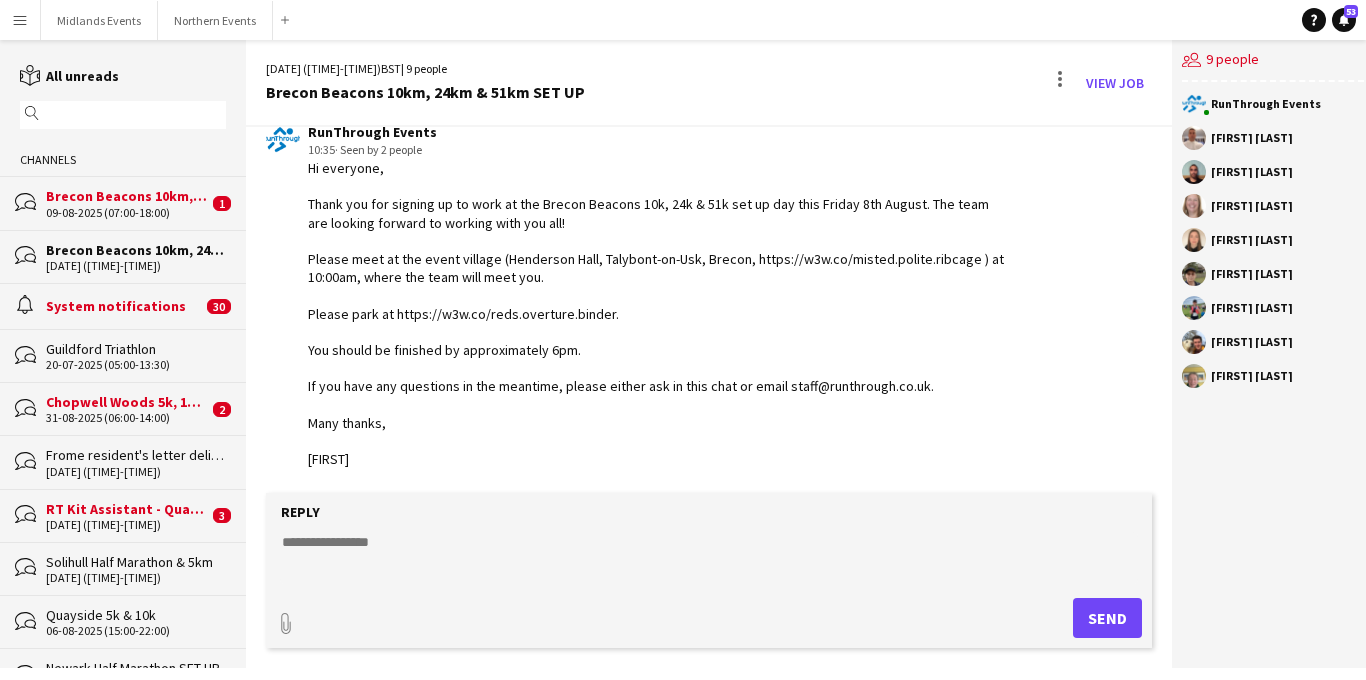 click on "09-08-2025 (07:00-18:00)" 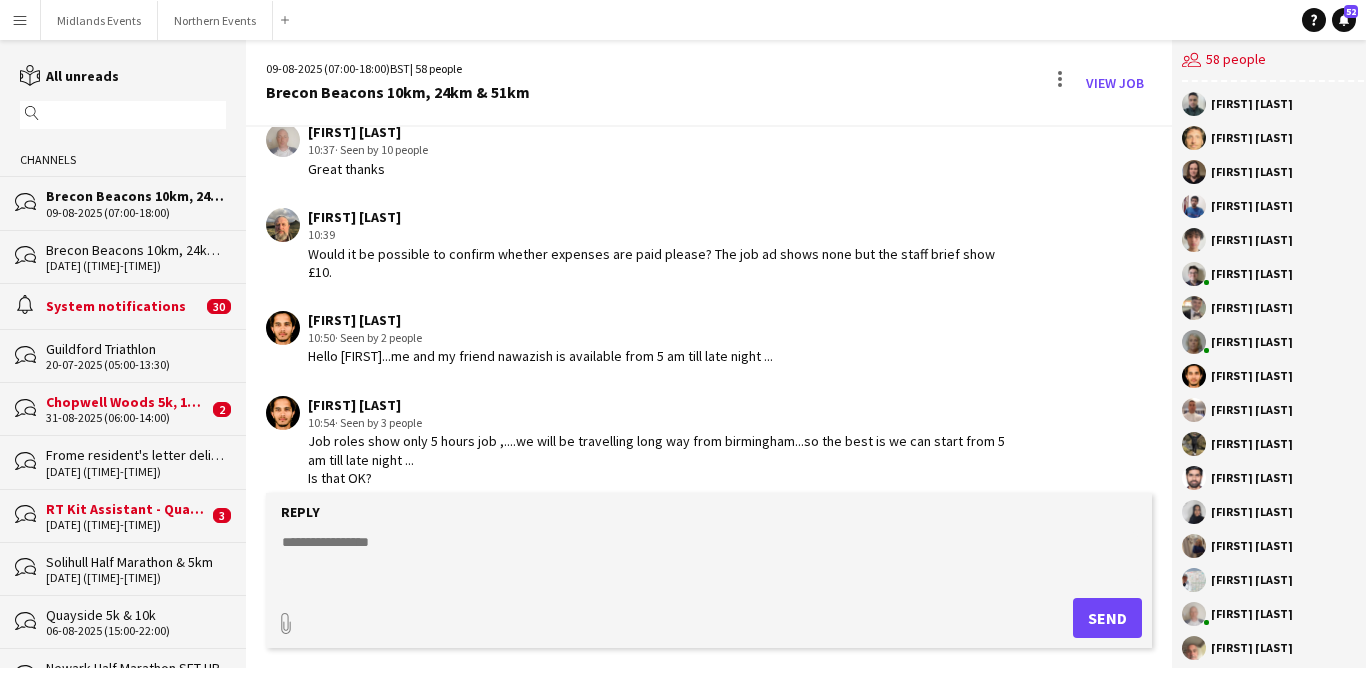 scroll, scrollTop: 2929, scrollLeft: 0, axis: vertical 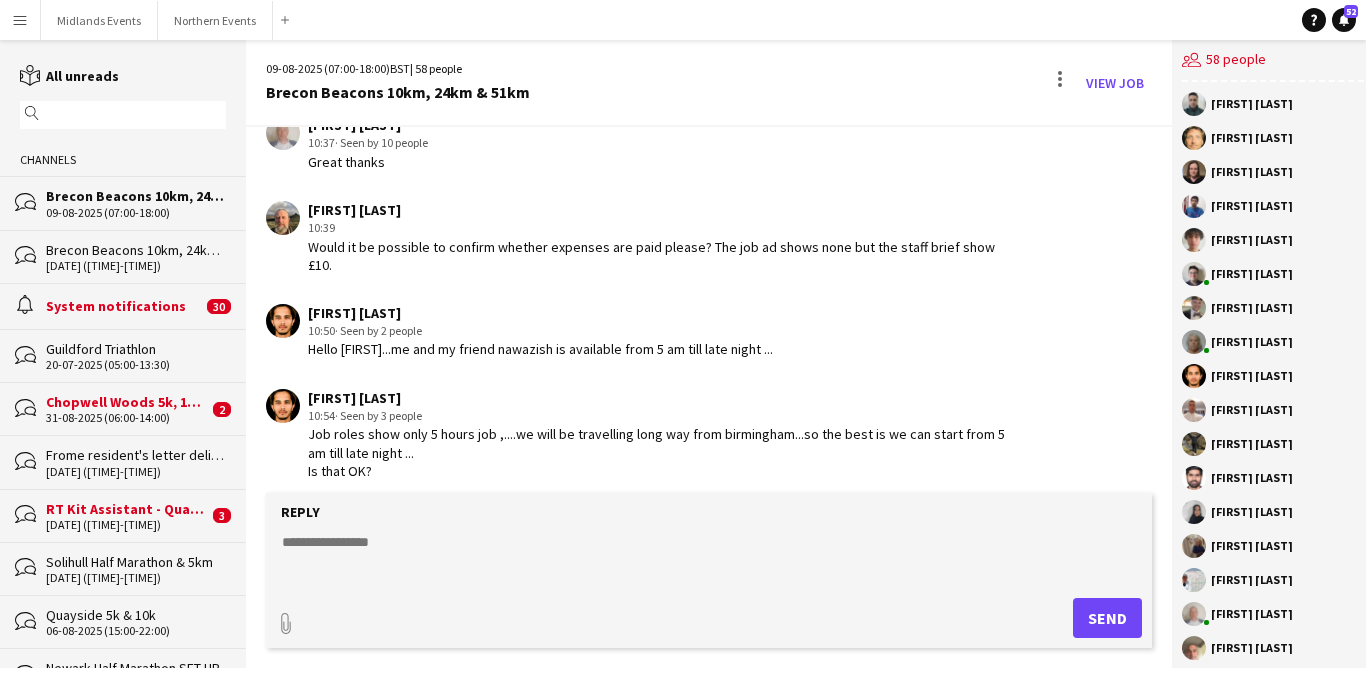 click 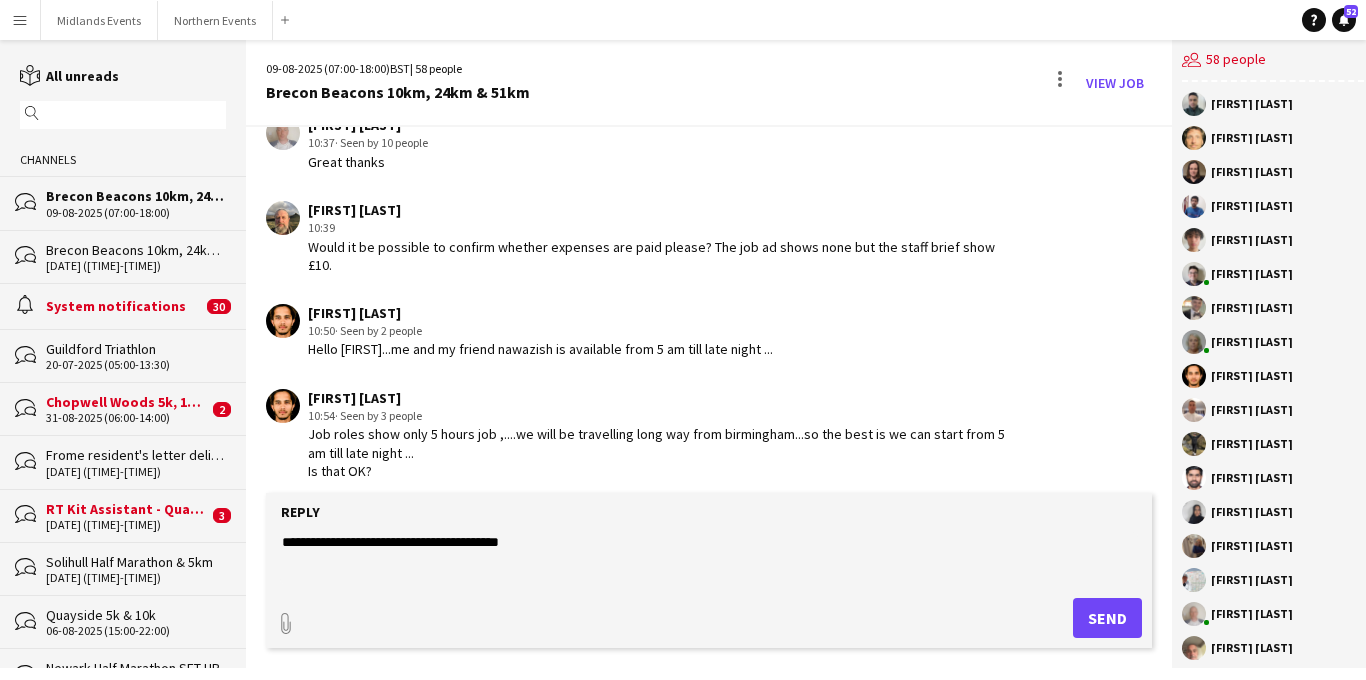 click on "**********" 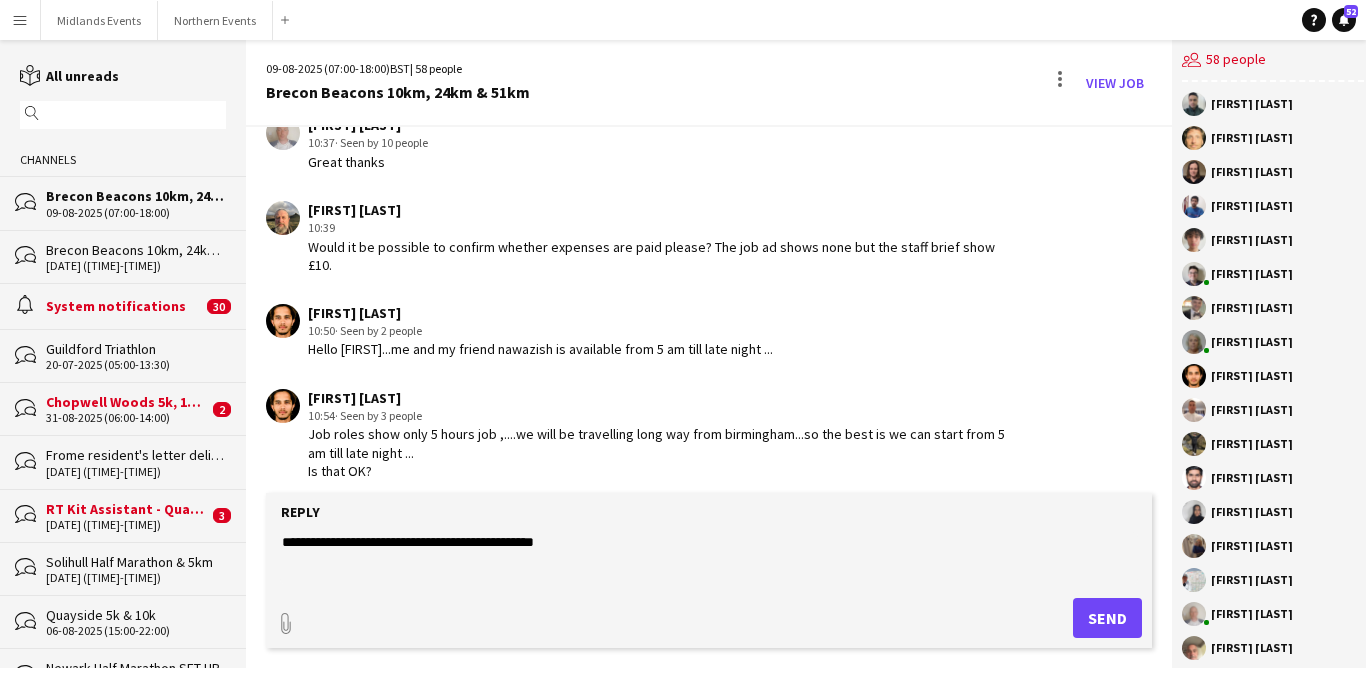 click on "**********" 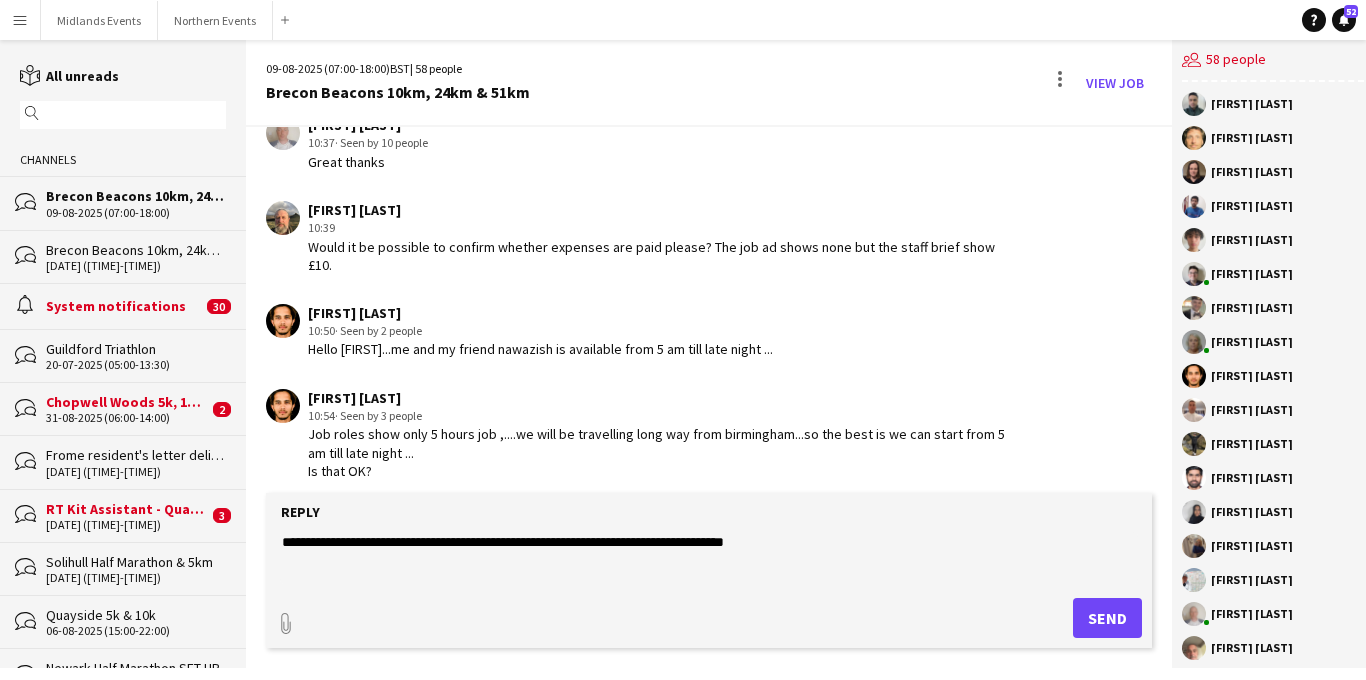 scroll, scrollTop: 2941, scrollLeft: 0, axis: vertical 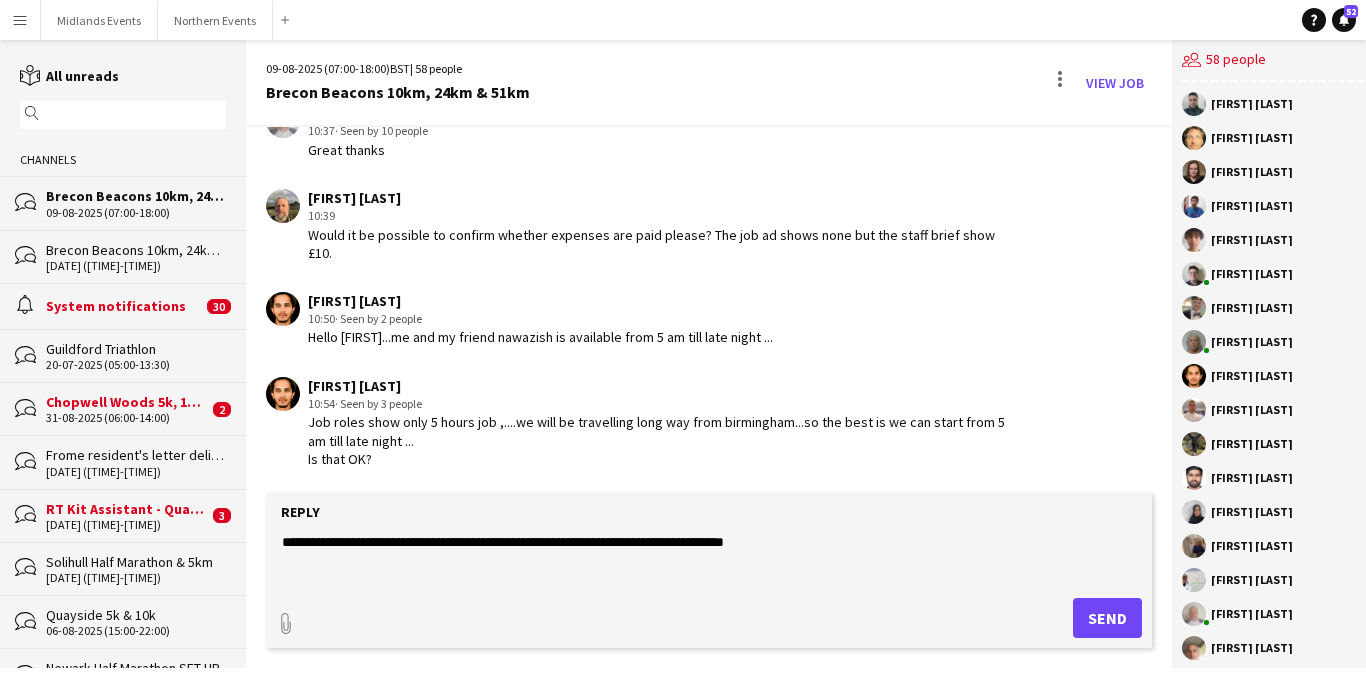 click on "**********" 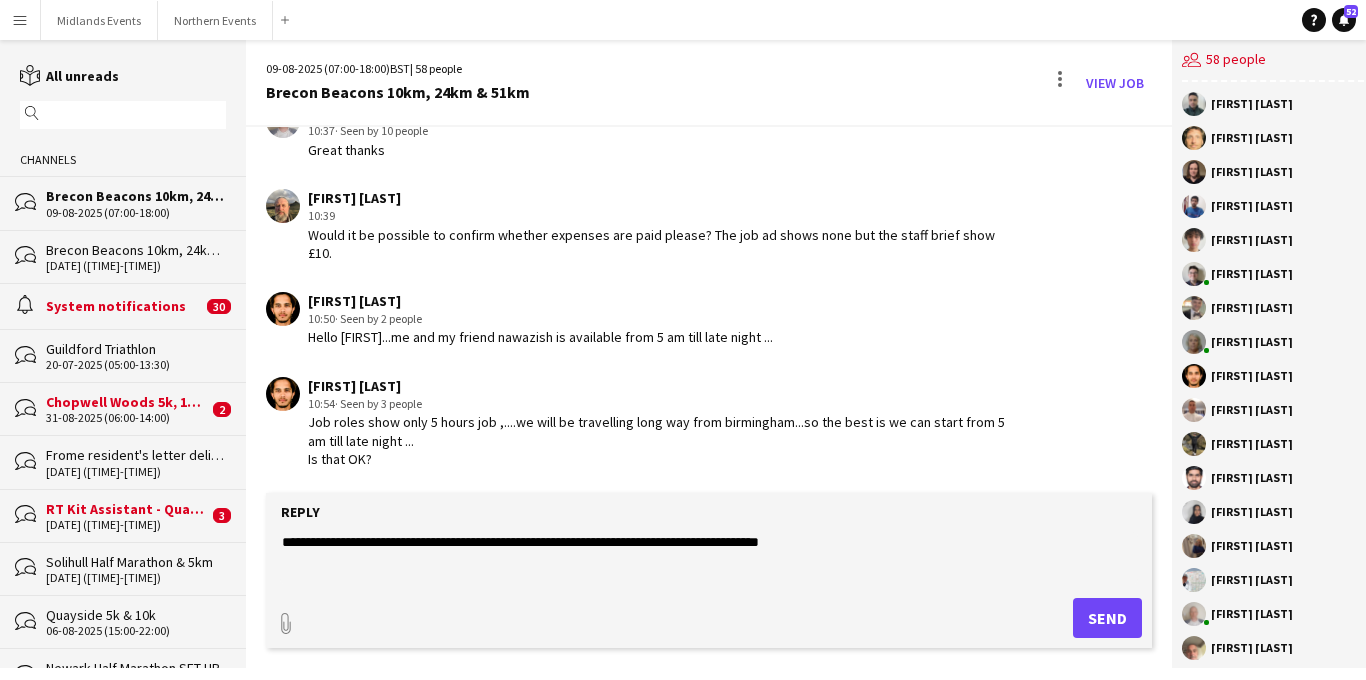 click on "**********" 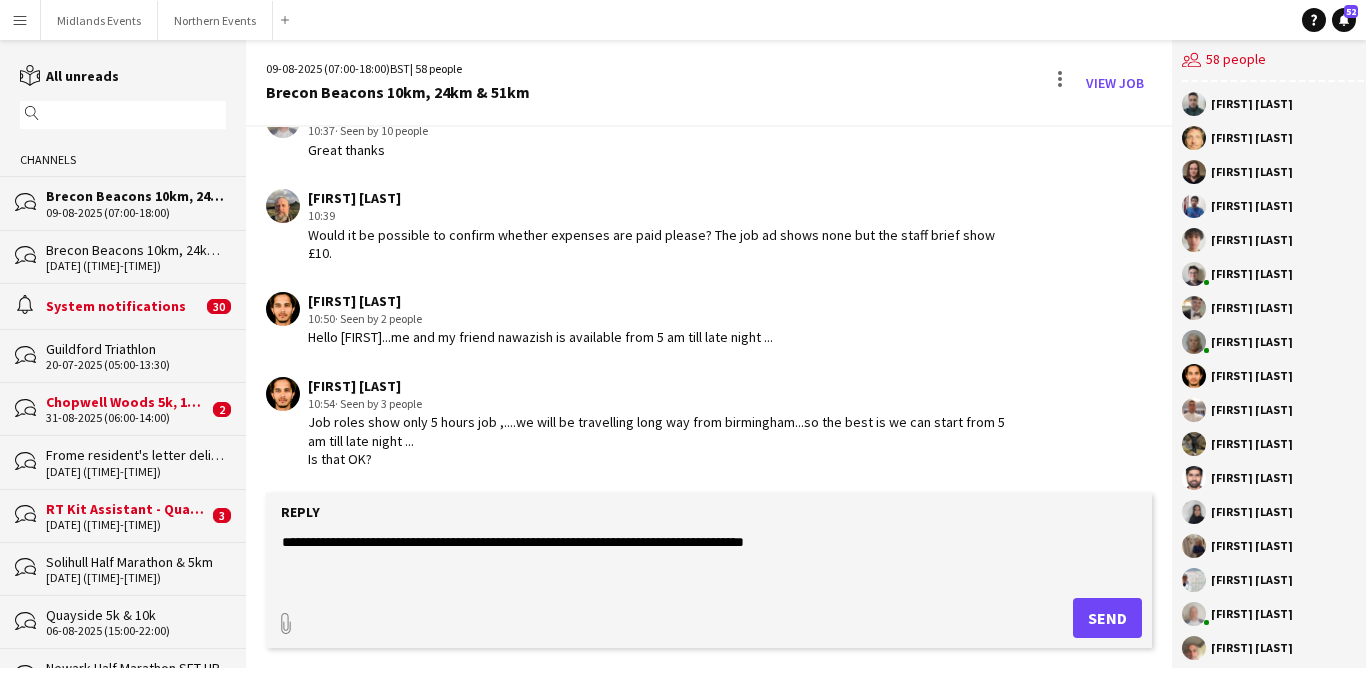 click on "**********" 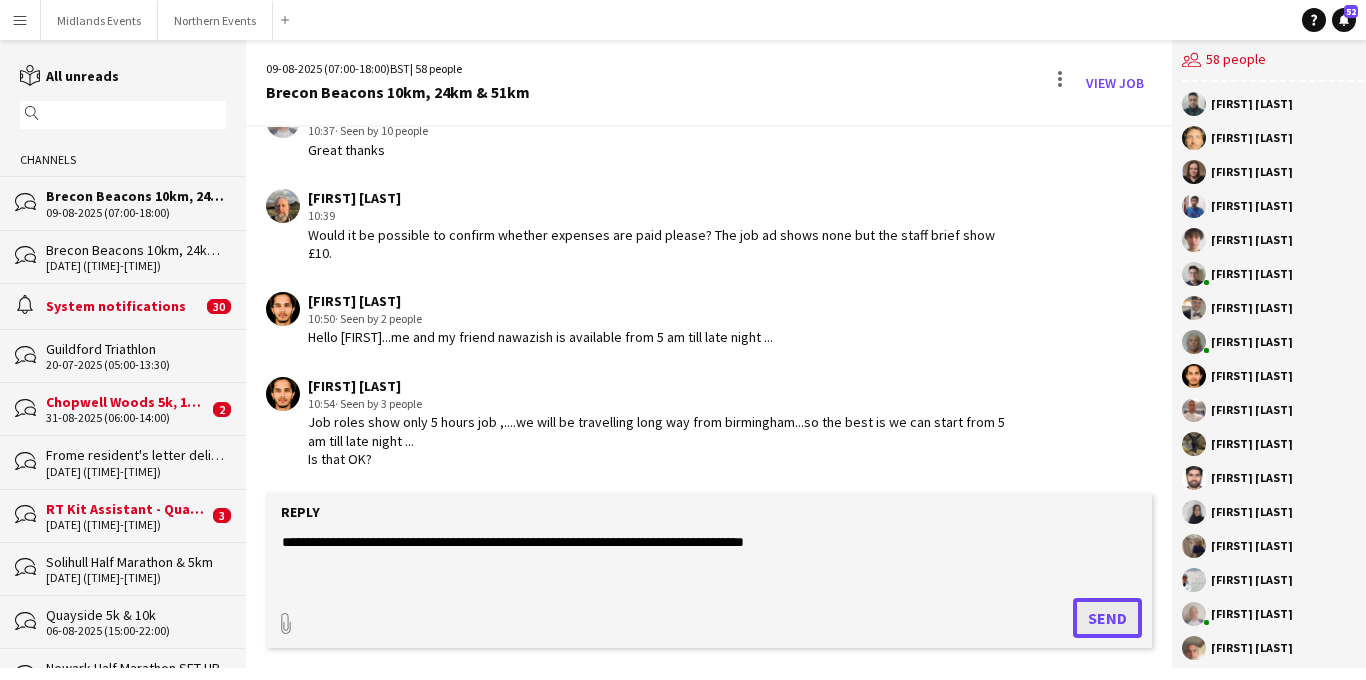 click on "Send" 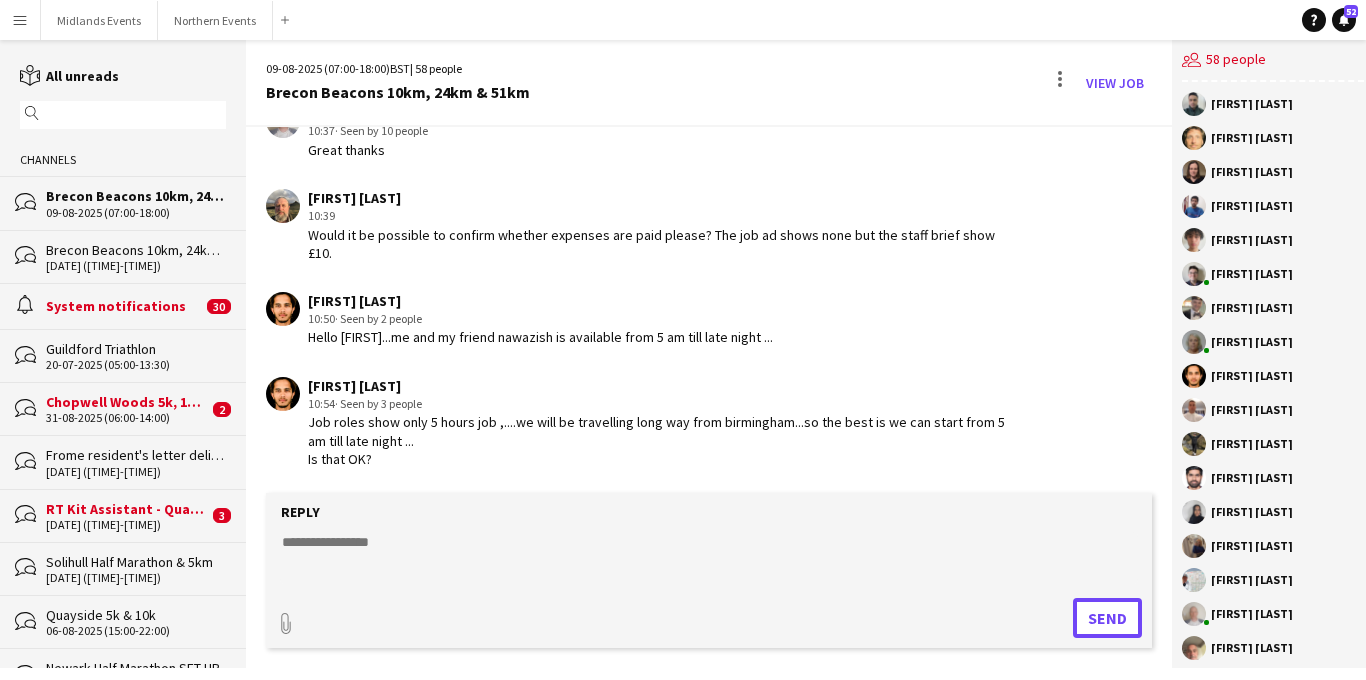 scroll, scrollTop: 3026, scrollLeft: 0, axis: vertical 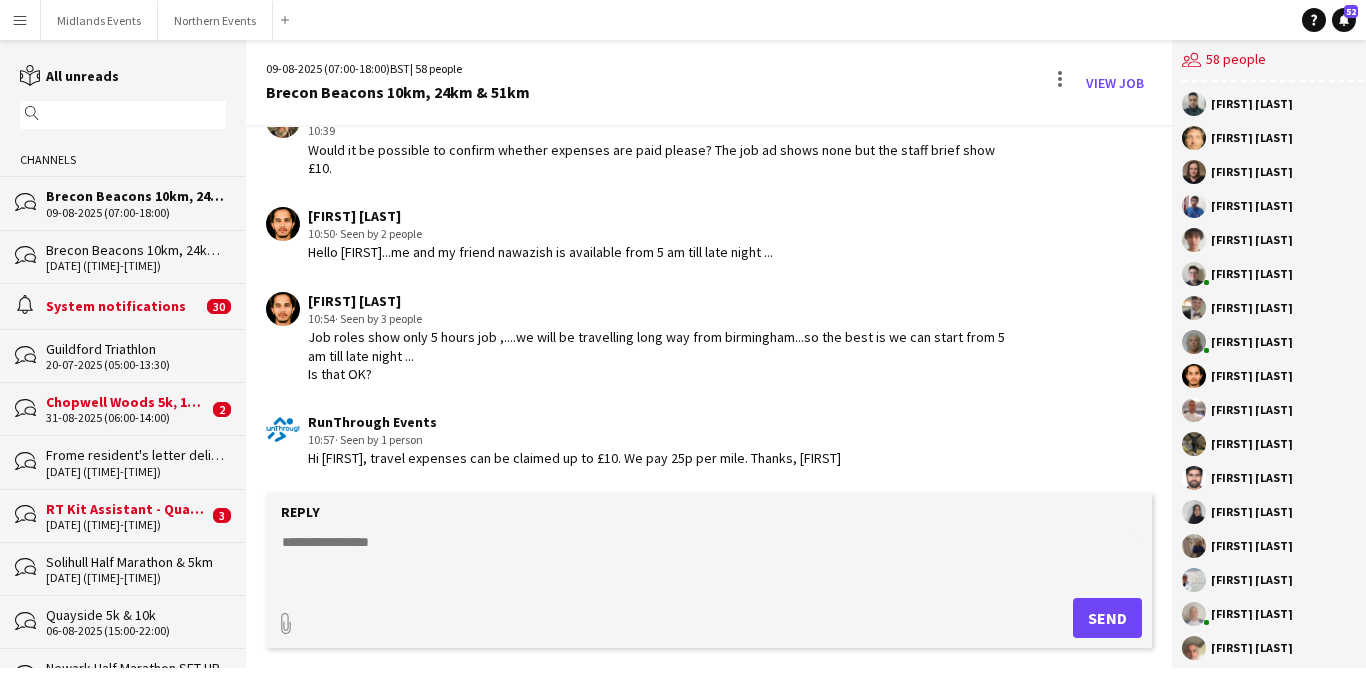 click 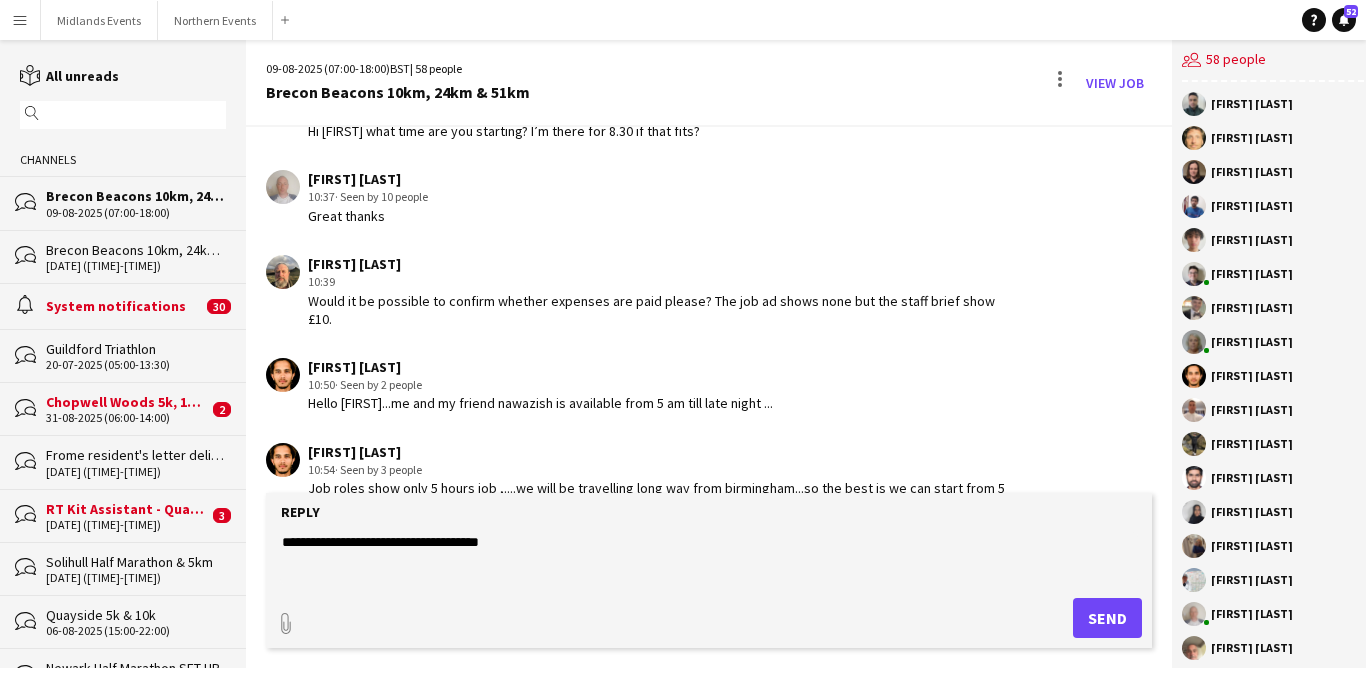 scroll, scrollTop: 3026, scrollLeft: 0, axis: vertical 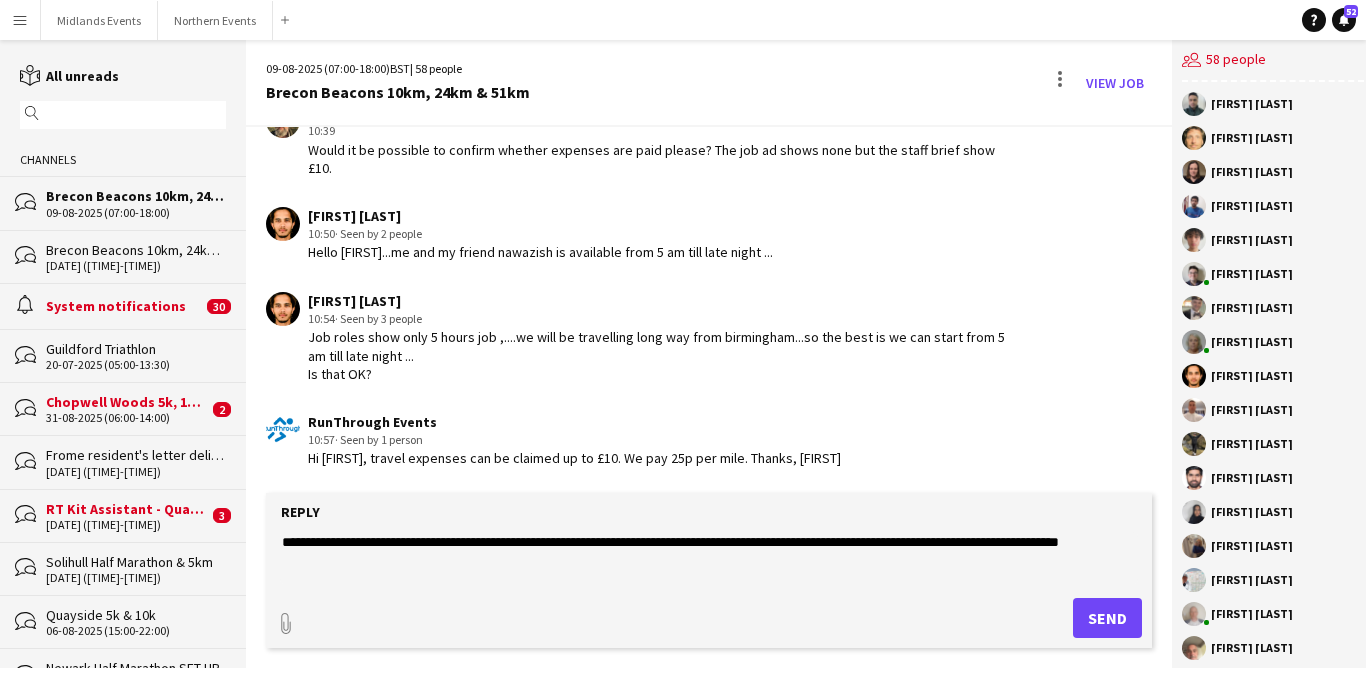 click on "**********" 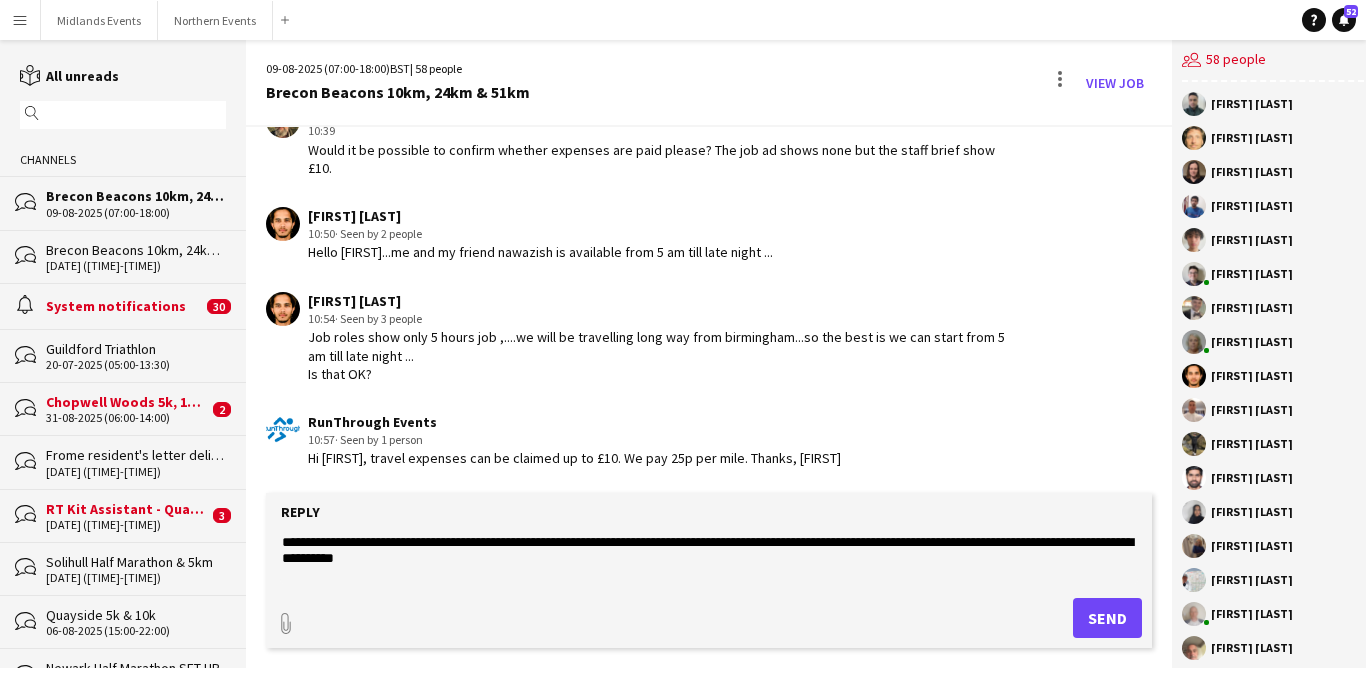 click on "**********" 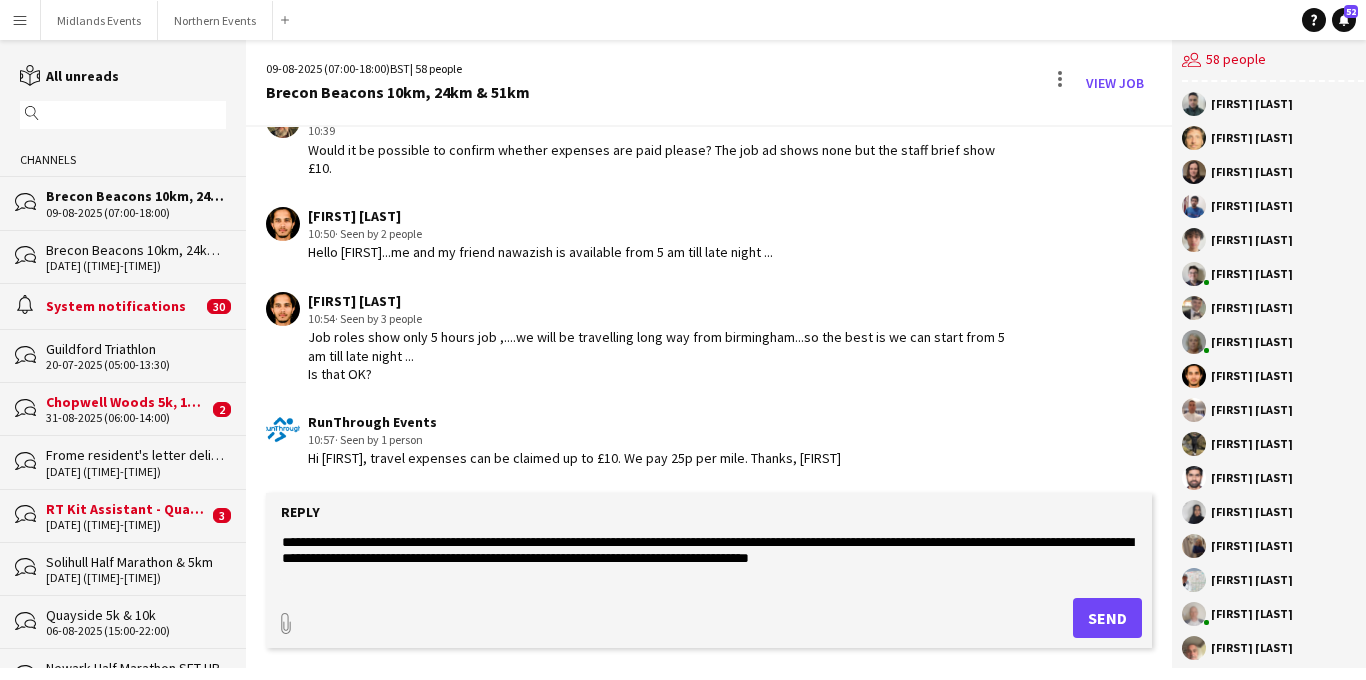 drag, startPoint x: 515, startPoint y: 558, endPoint x: 703, endPoint y: 561, distance: 188.02394 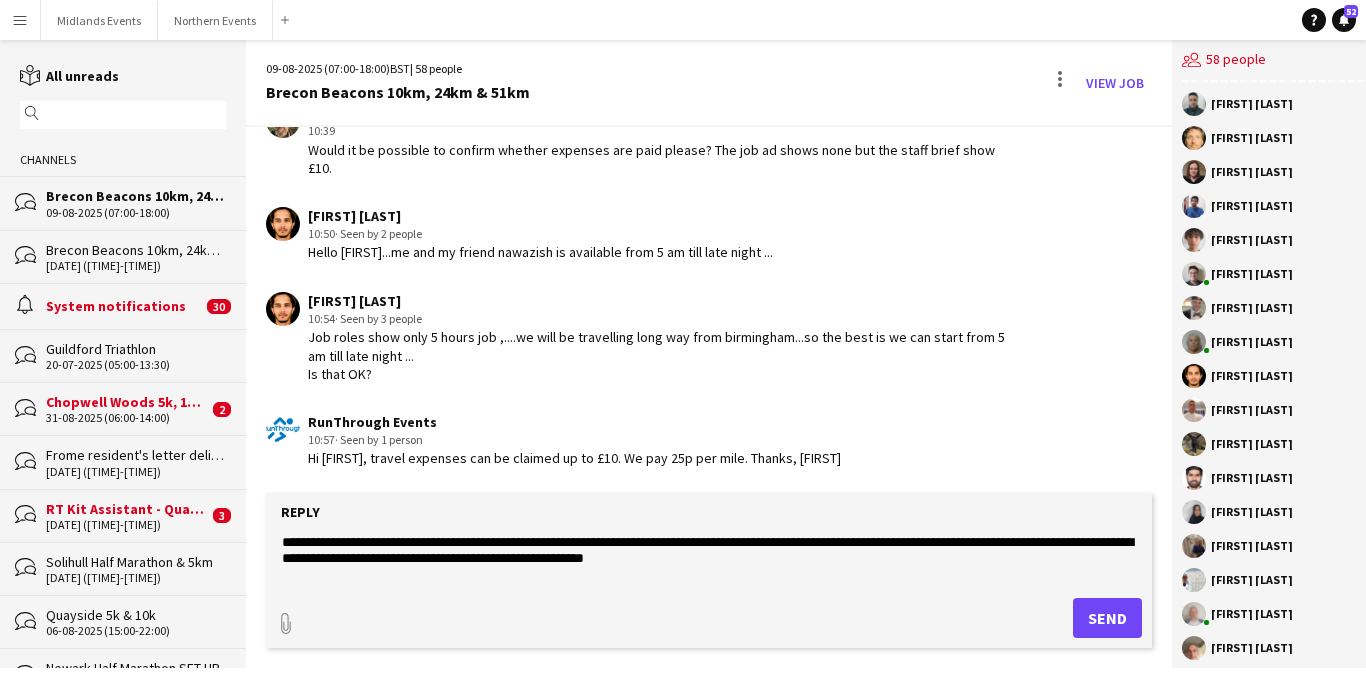 drag, startPoint x: 553, startPoint y: 558, endPoint x: 353, endPoint y: 560, distance: 200.01 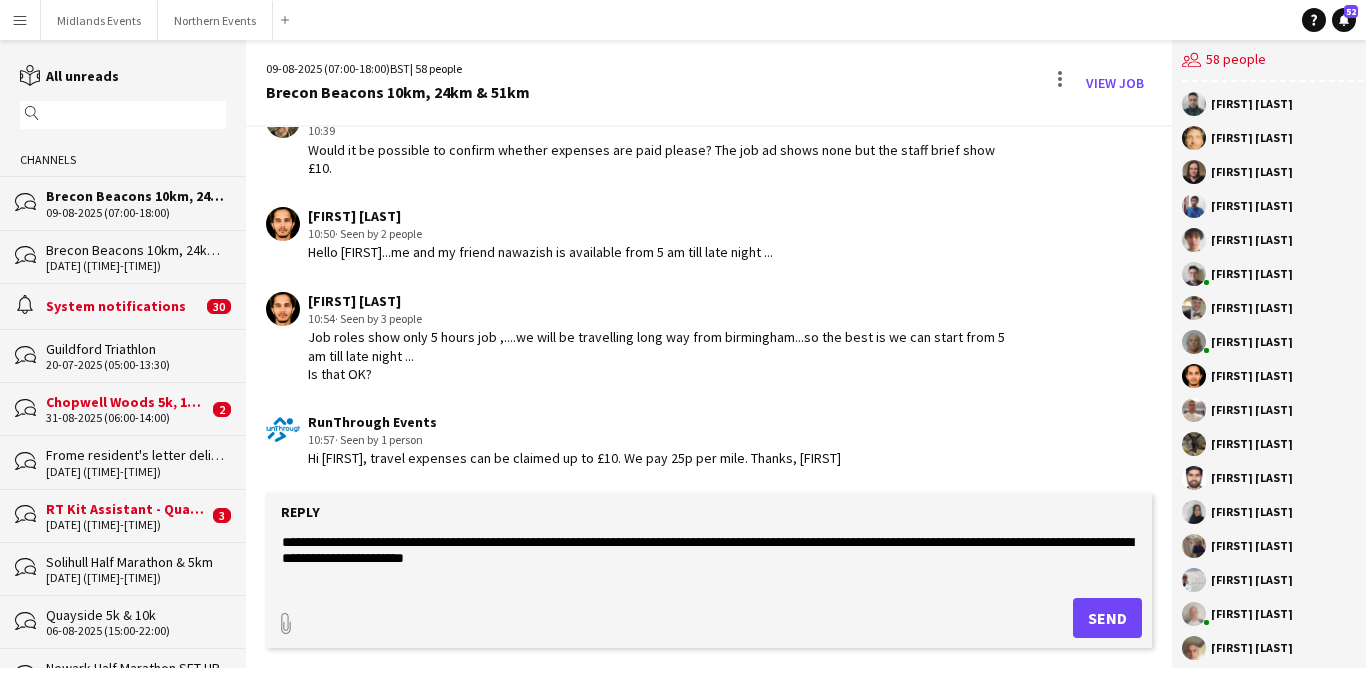drag, startPoint x: 352, startPoint y: 557, endPoint x: 271, endPoint y: 552, distance: 81.154175 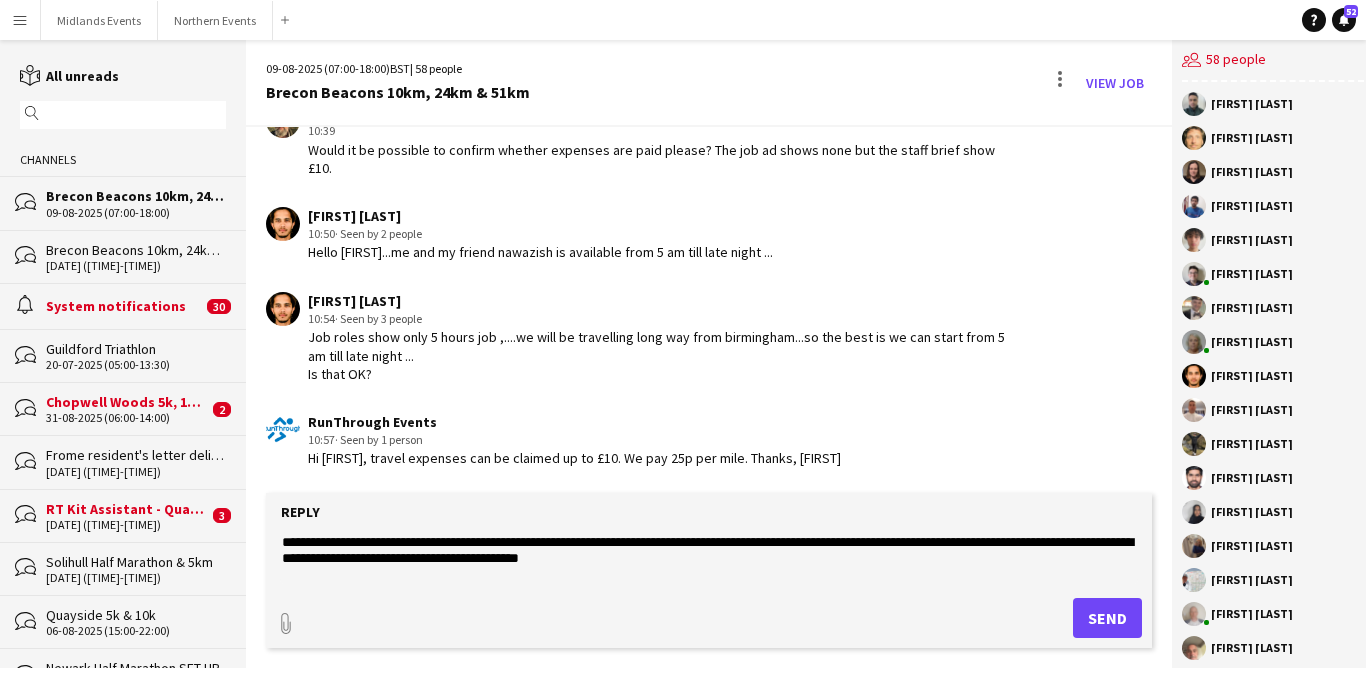 click on "**********" 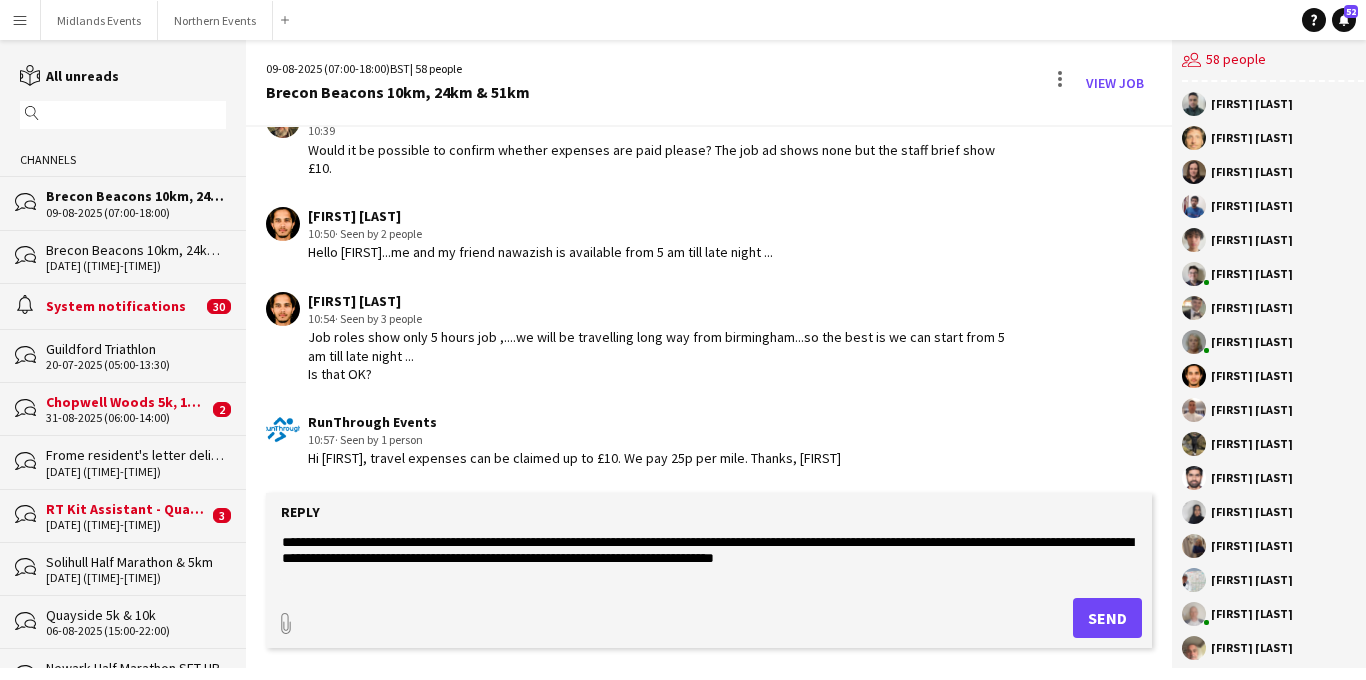 click on "**********" 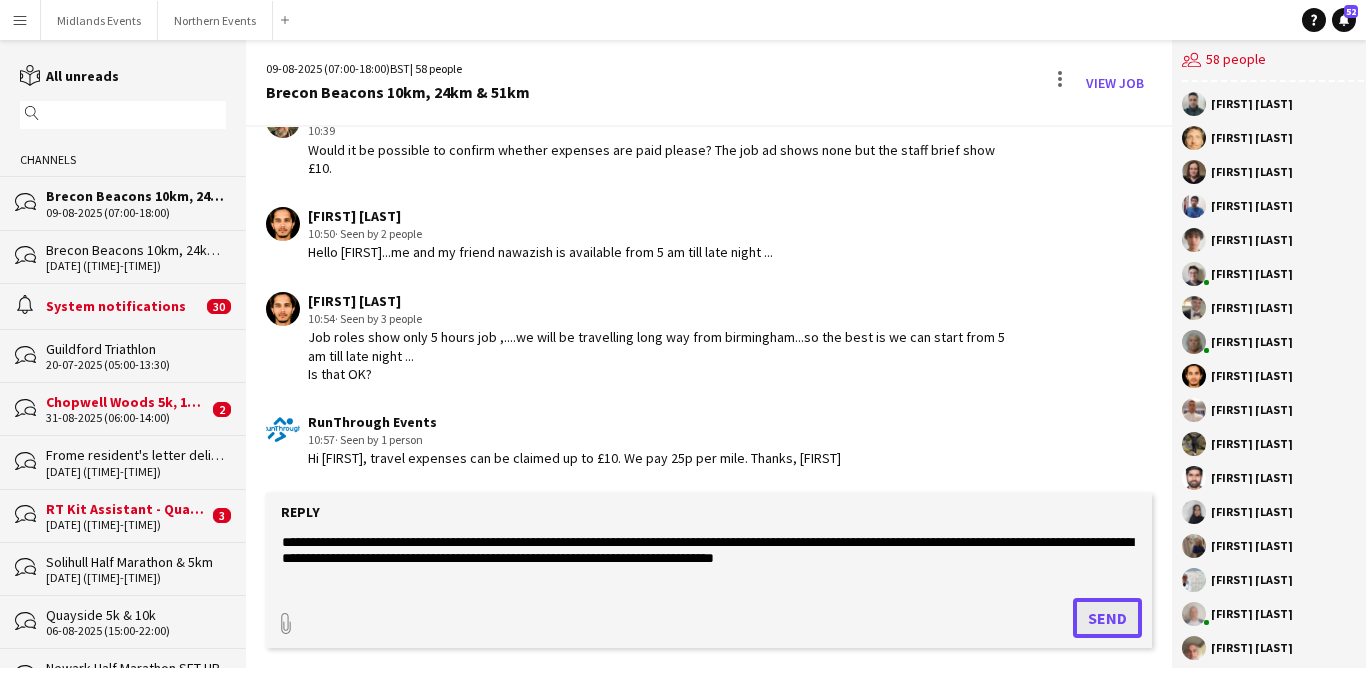 click on "Send" 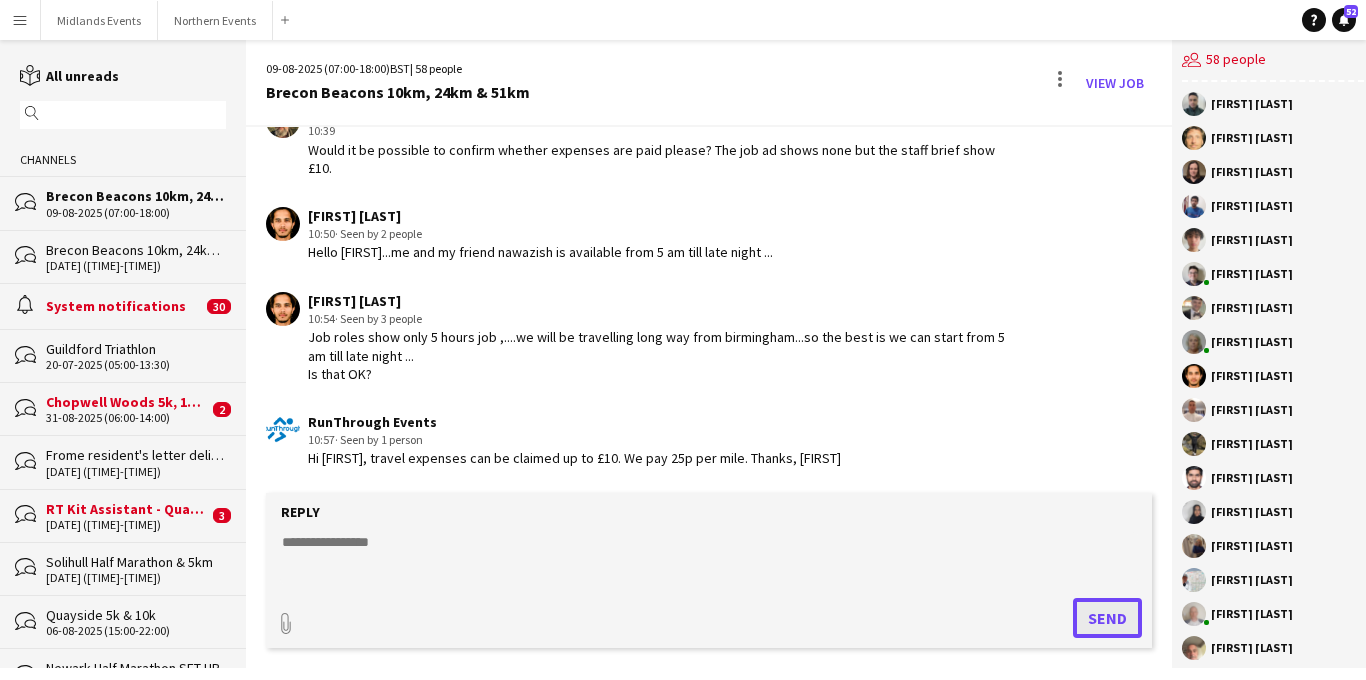 scroll, scrollTop: 3128, scrollLeft: 0, axis: vertical 